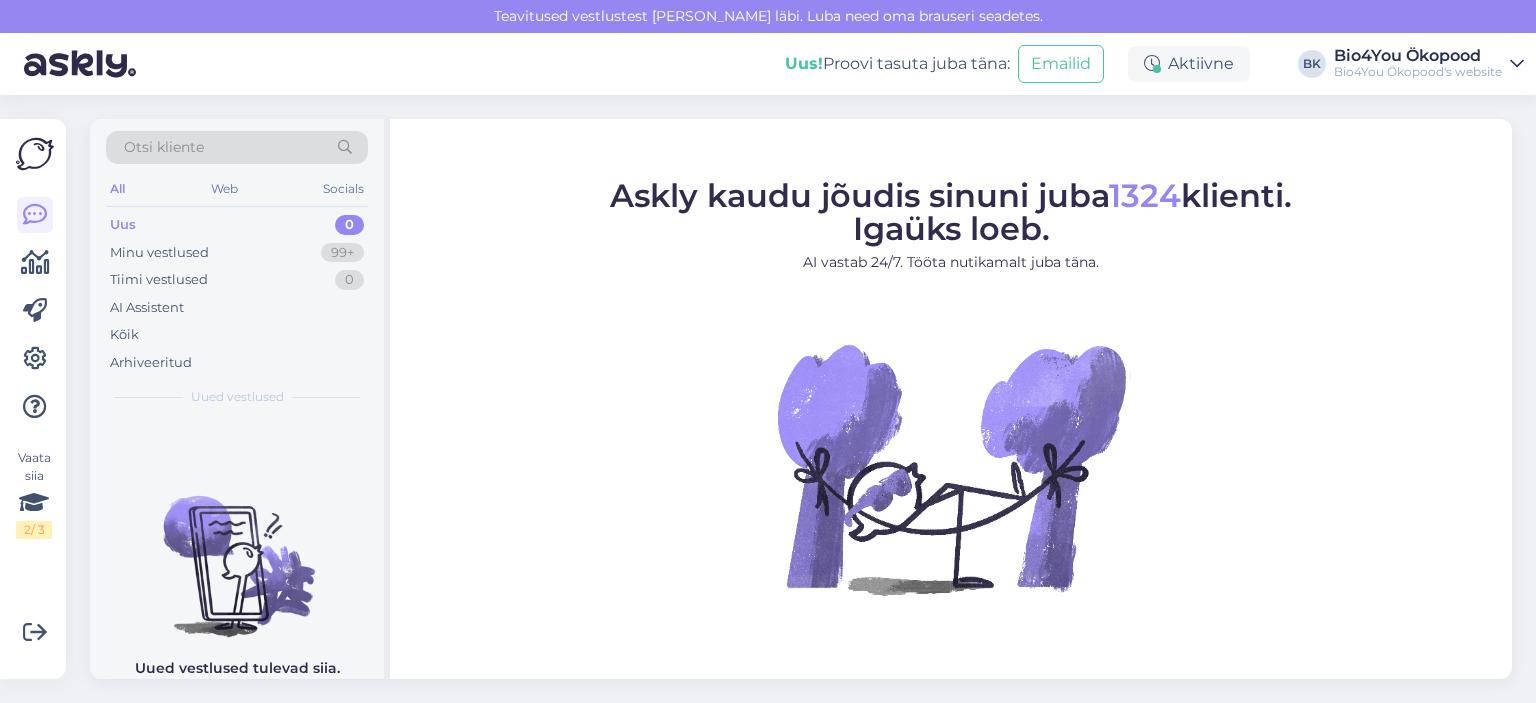 scroll, scrollTop: 0, scrollLeft: 0, axis: both 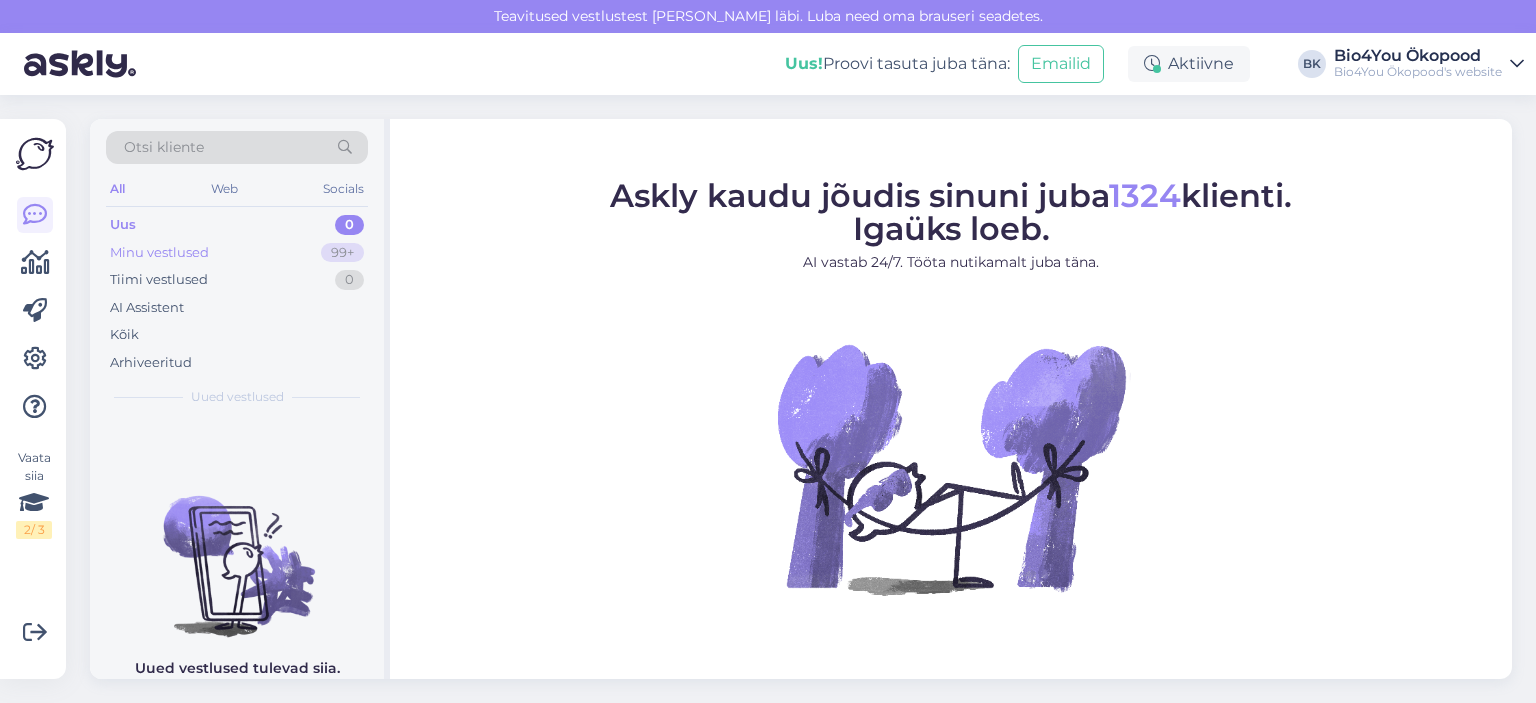 click on "Minu vestlused" at bounding box center [159, 253] 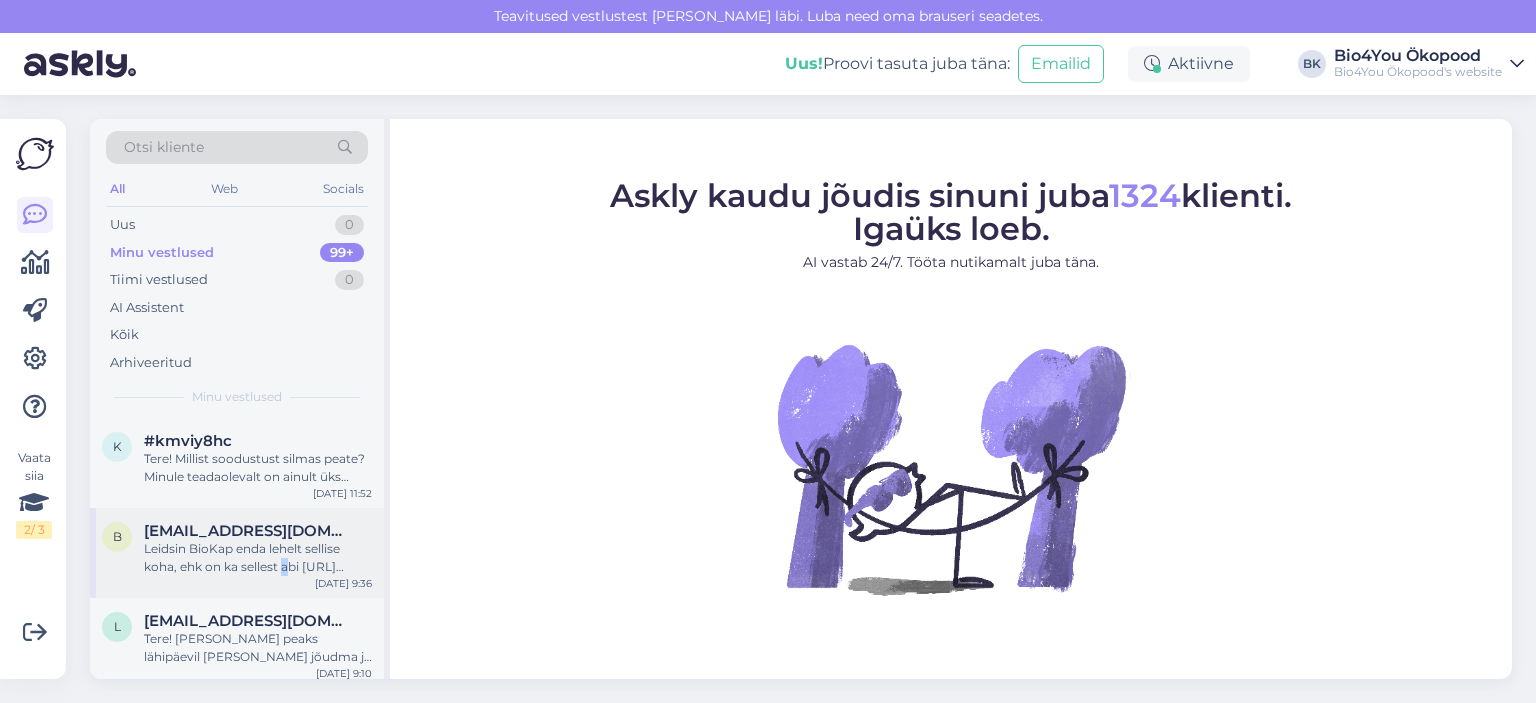click on "Leidsin BioKap enda lehelt sellise koha, ehk on ka sellest abi [URL][DOMAIN_NAME]" at bounding box center [258, 558] 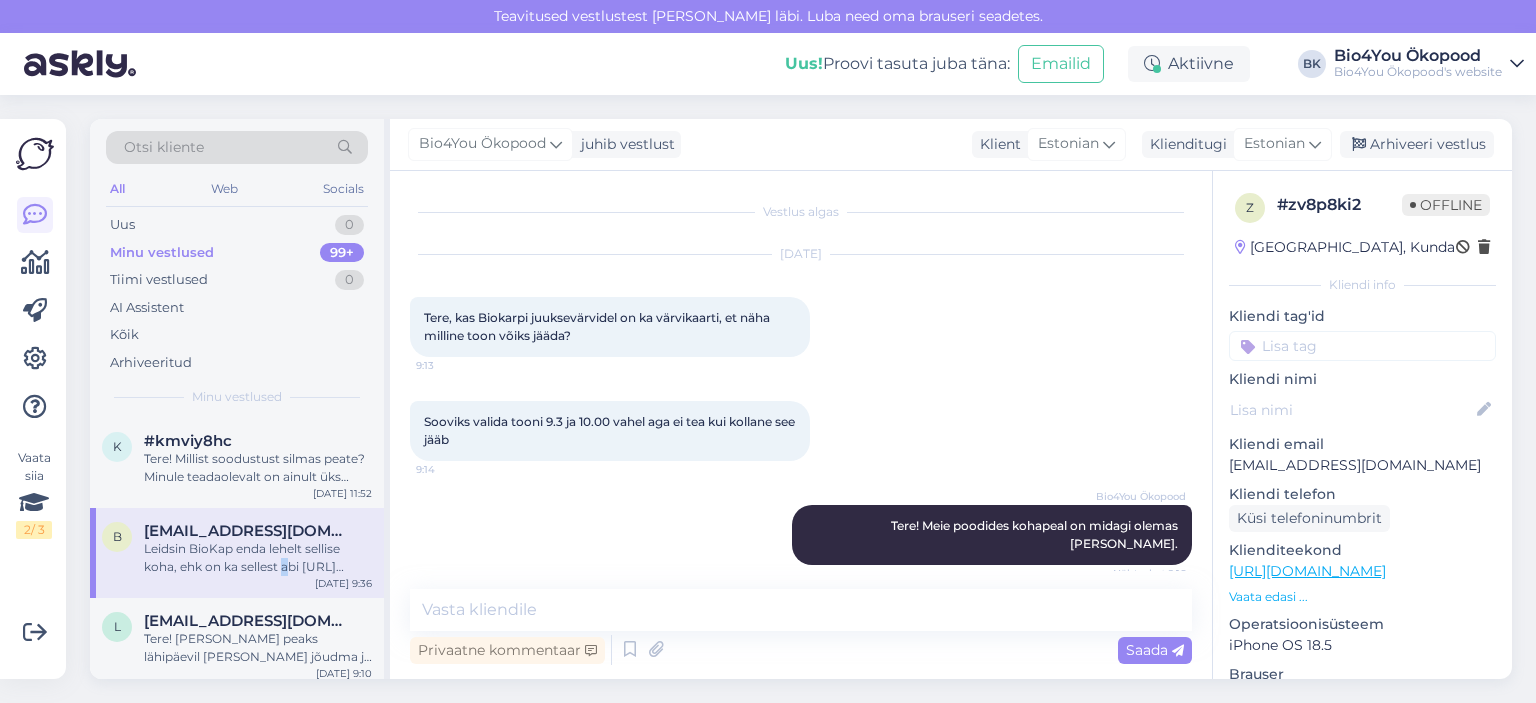 scroll, scrollTop: 446, scrollLeft: 0, axis: vertical 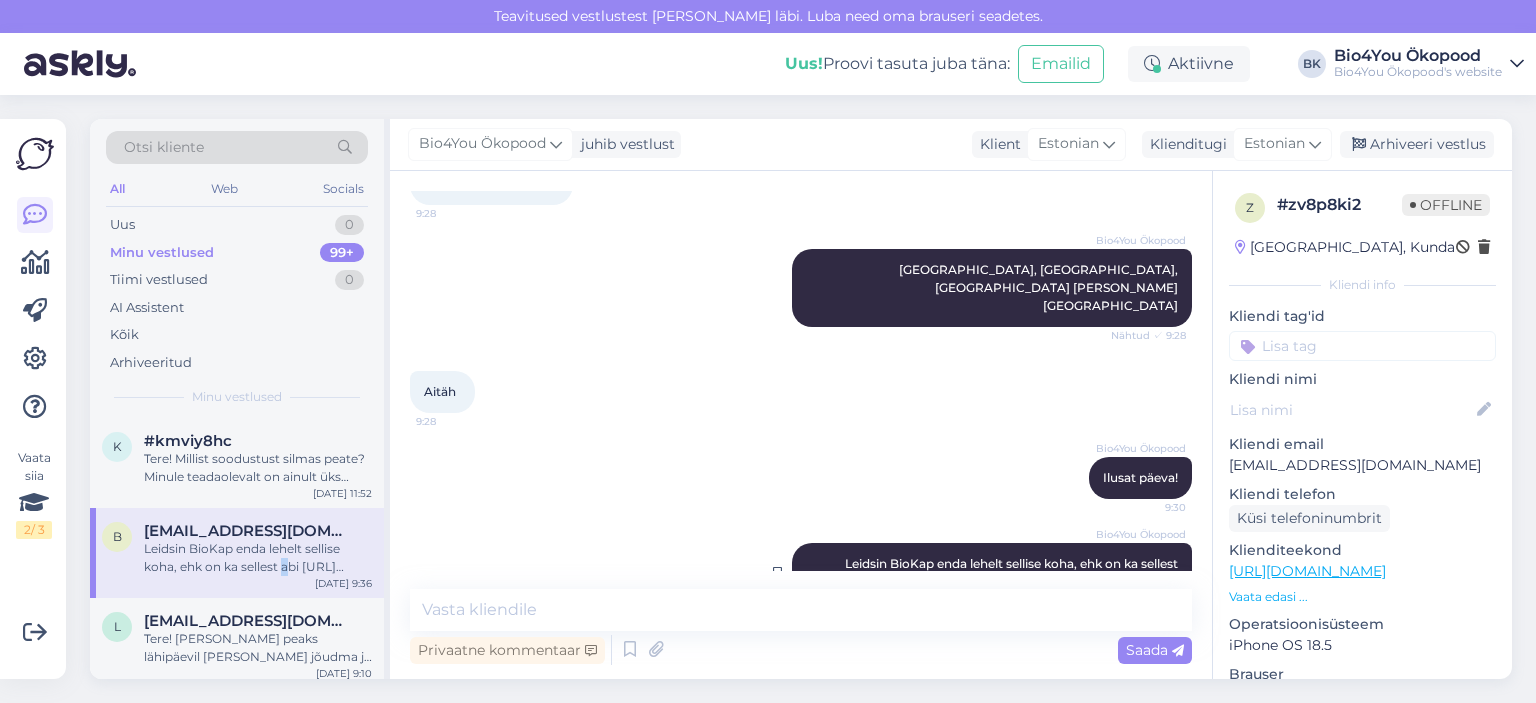 click on "https://www.biokap.it/en/nuance/" at bounding box center (1108, 581) 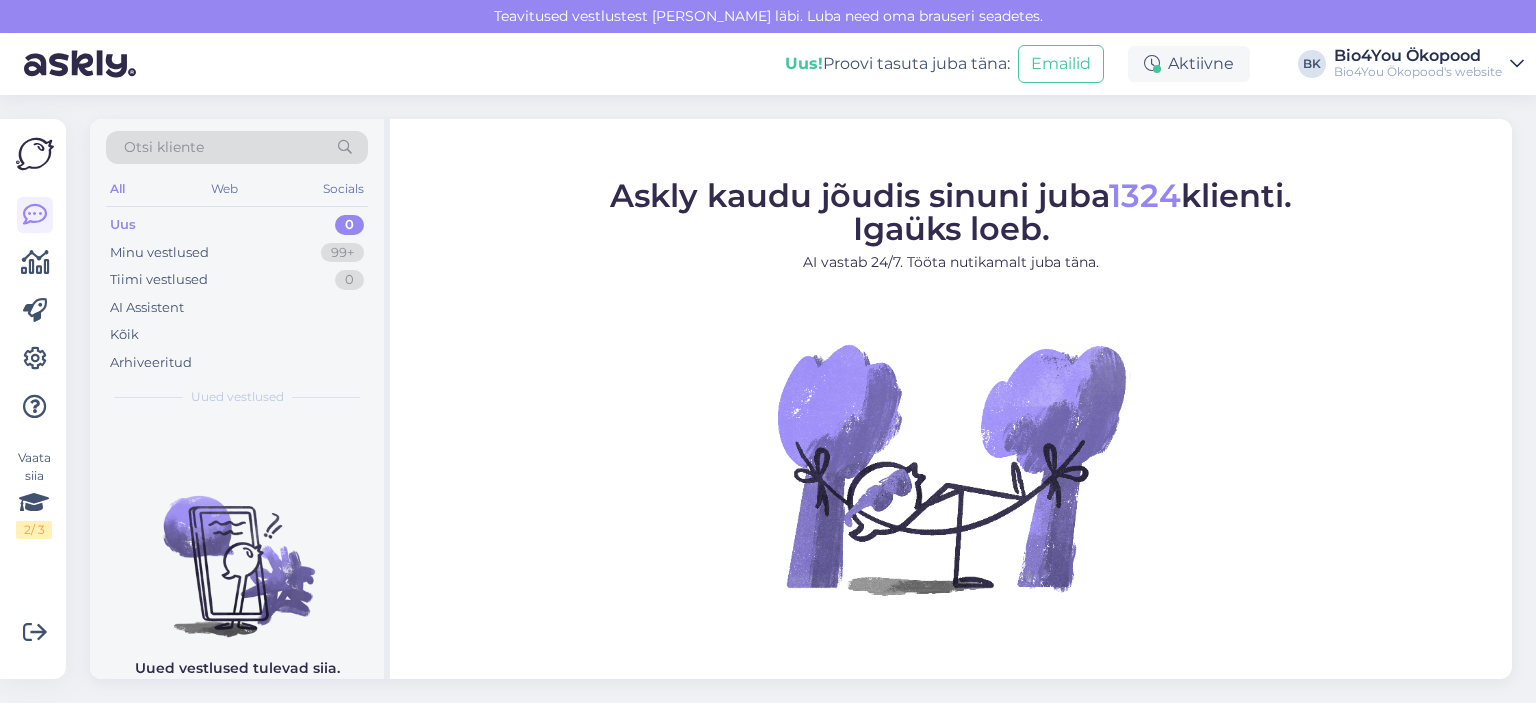 scroll, scrollTop: 0, scrollLeft: 0, axis: both 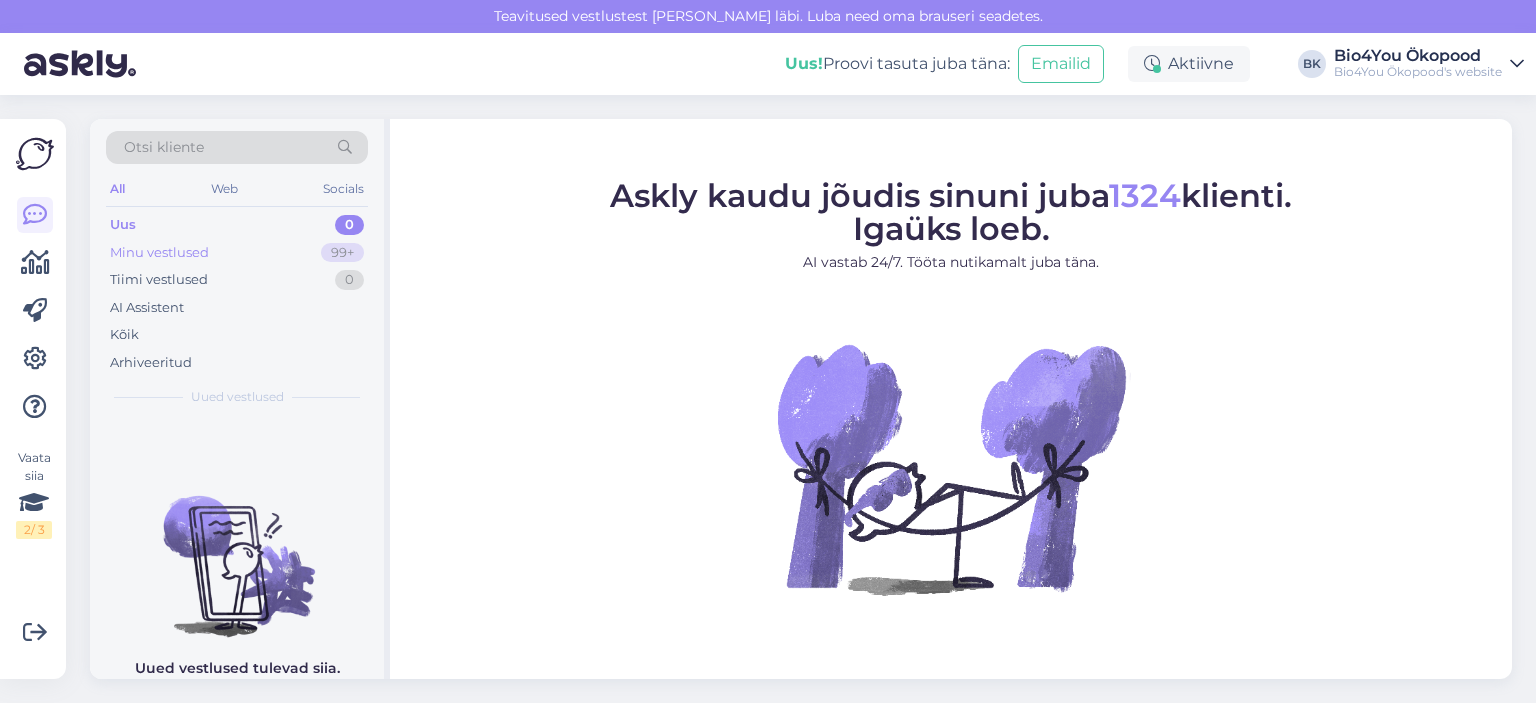 click on "Minu vestlused" at bounding box center [159, 253] 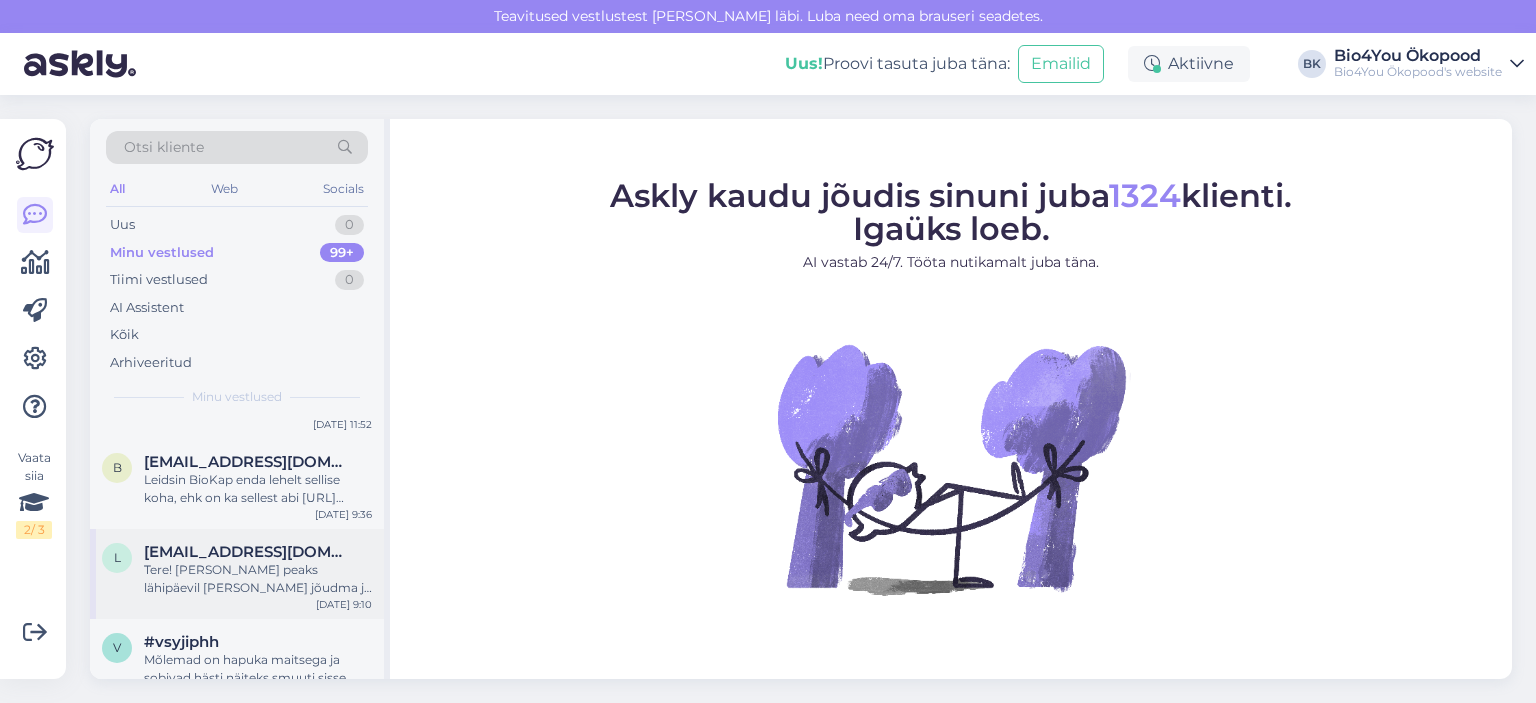 scroll, scrollTop: 100, scrollLeft: 0, axis: vertical 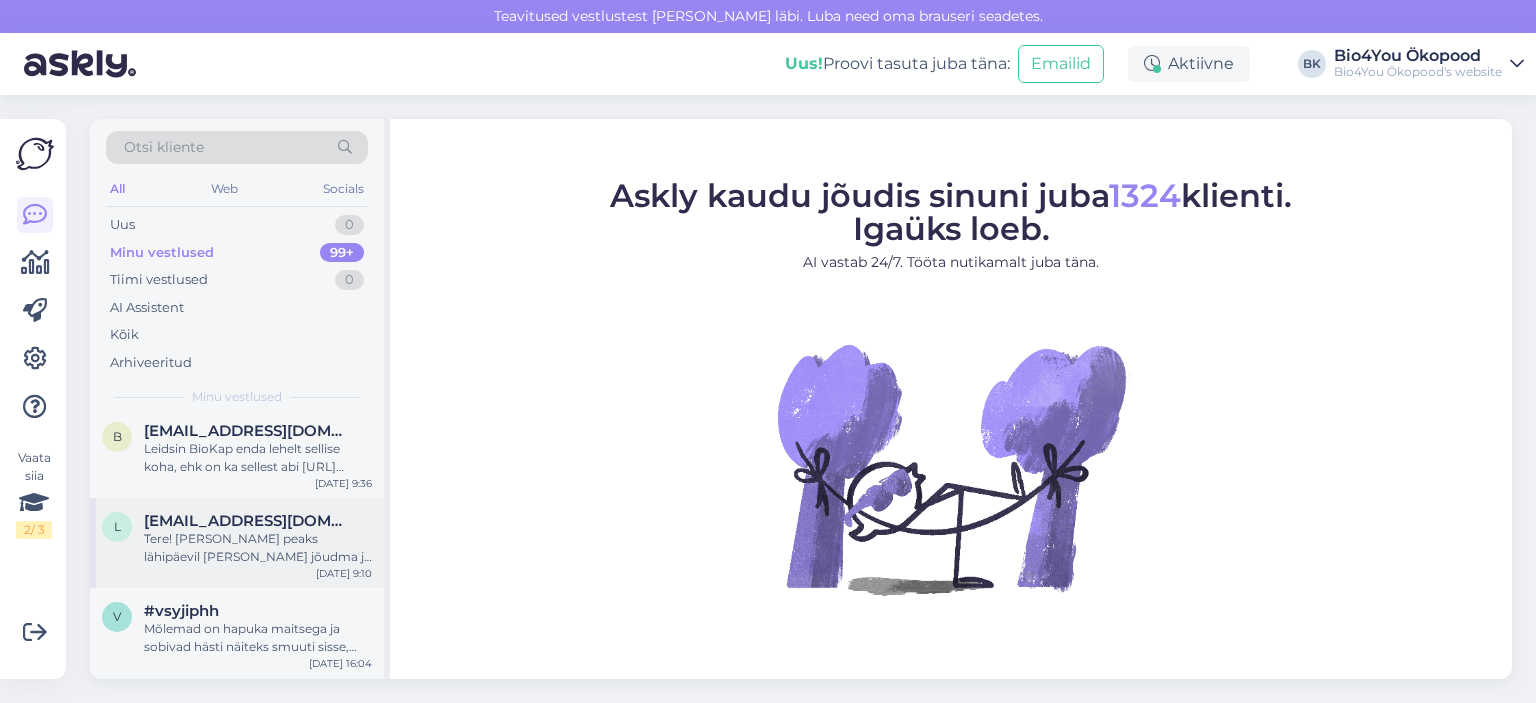 click on "Tere! [PERSON_NAME] peaks lähipäevil [PERSON_NAME] jõudma ja eeldatavasti peaks see toode ka siis saabuma." at bounding box center [258, 548] 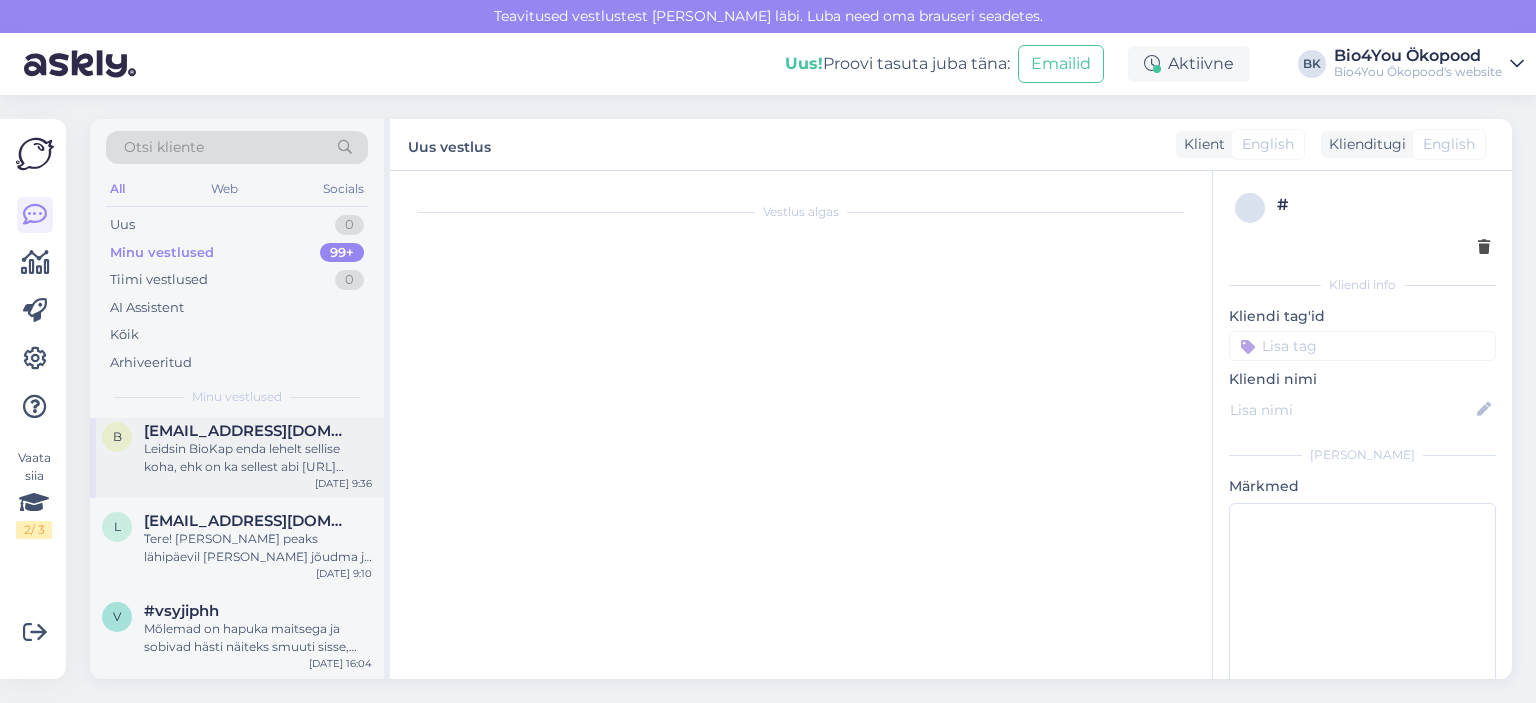 scroll, scrollTop: 1634, scrollLeft: 0, axis: vertical 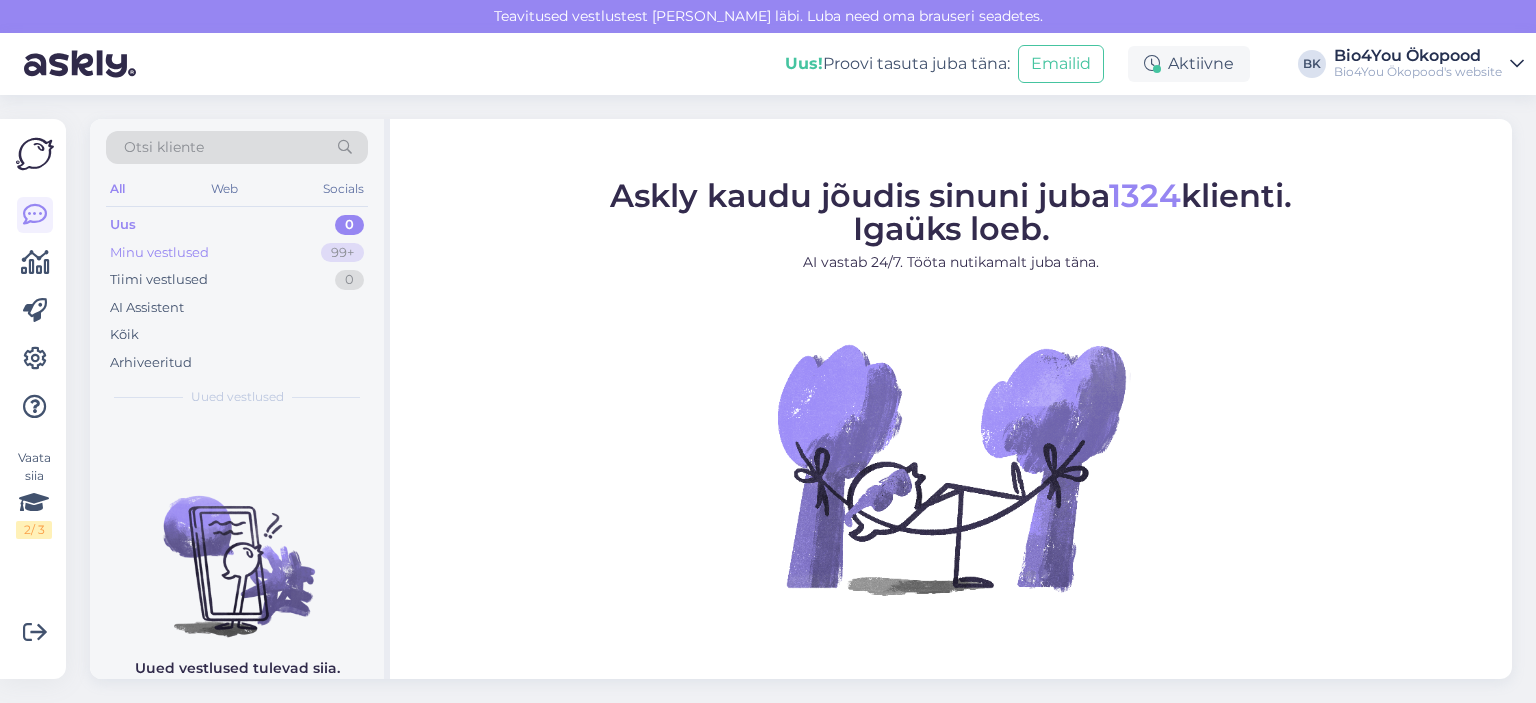 click on "Minu vestlused" at bounding box center (159, 253) 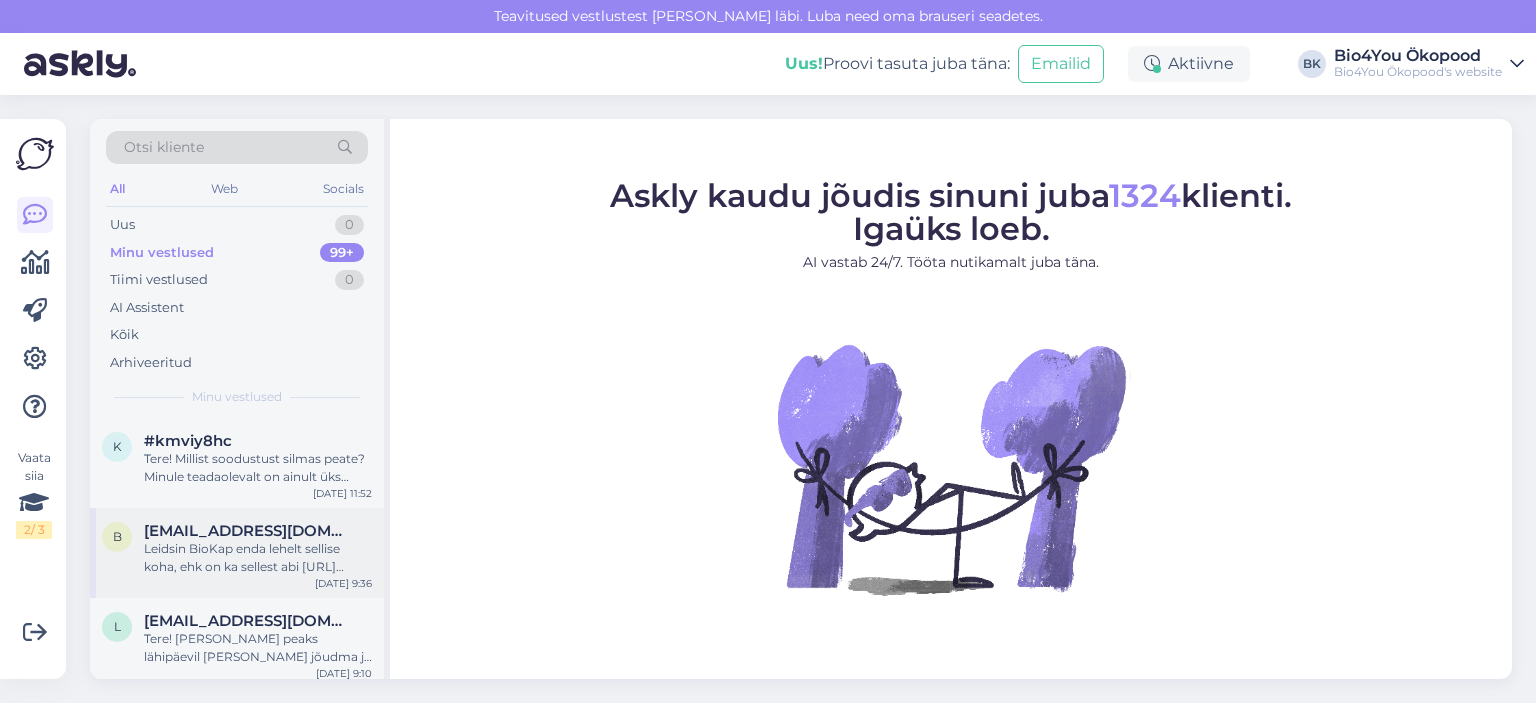 scroll, scrollTop: 100, scrollLeft: 0, axis: vertical 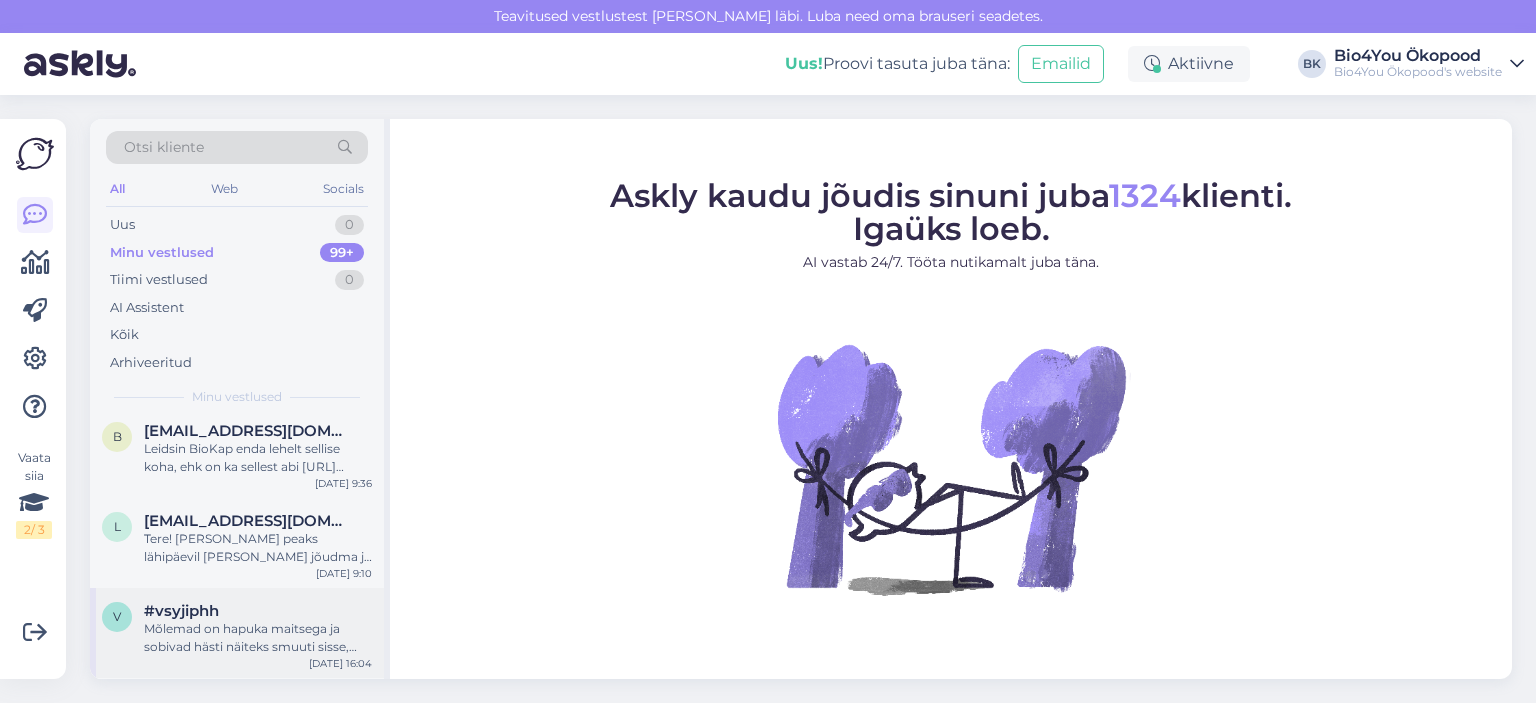 click on "Mõlemad on hapuka maitsega ja sobivad hästi näiteks smuuti sisse, võib lisada ka pudrule või jogurtisse, mahla sisse vms." at bounding box center [258, 638] 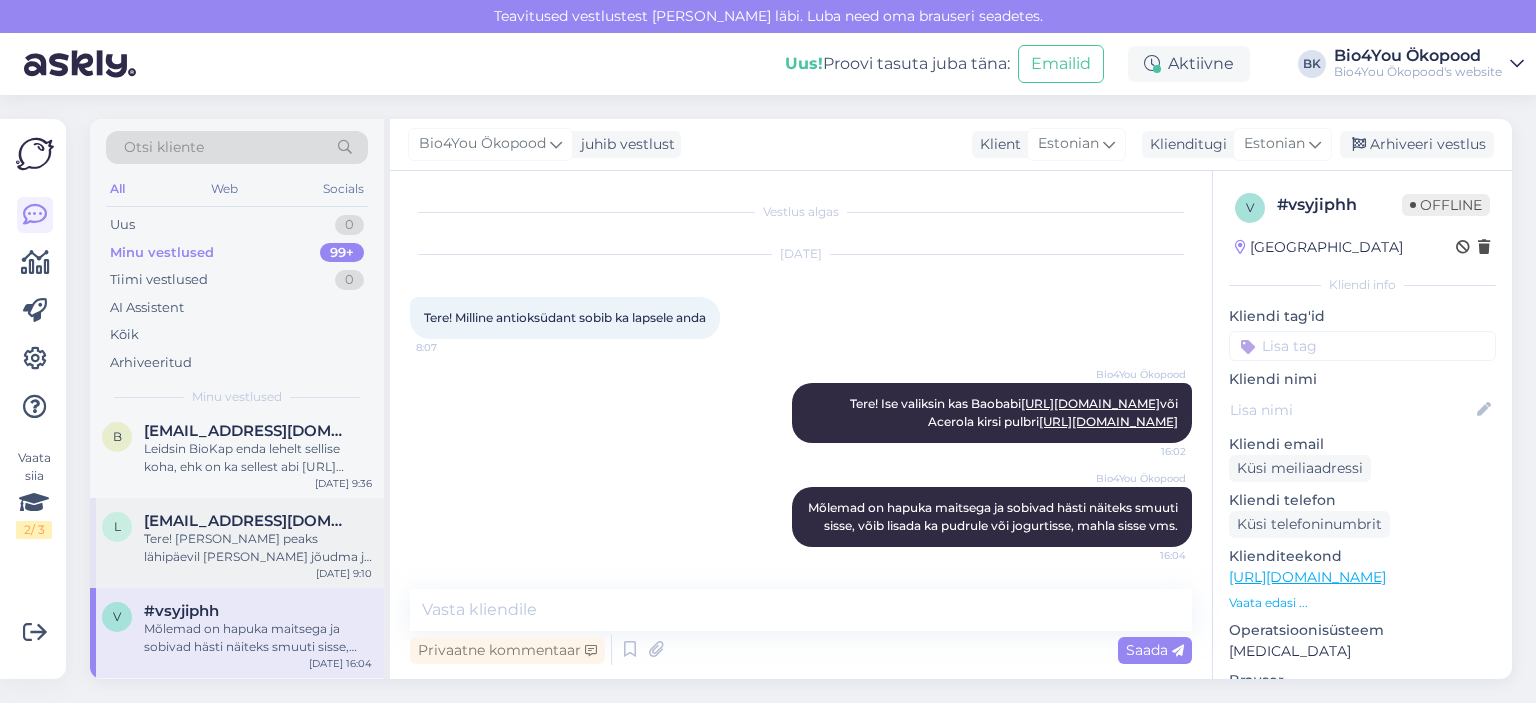 scroll, scrollTop: 52, scrollLeft: 0, axis: vertical 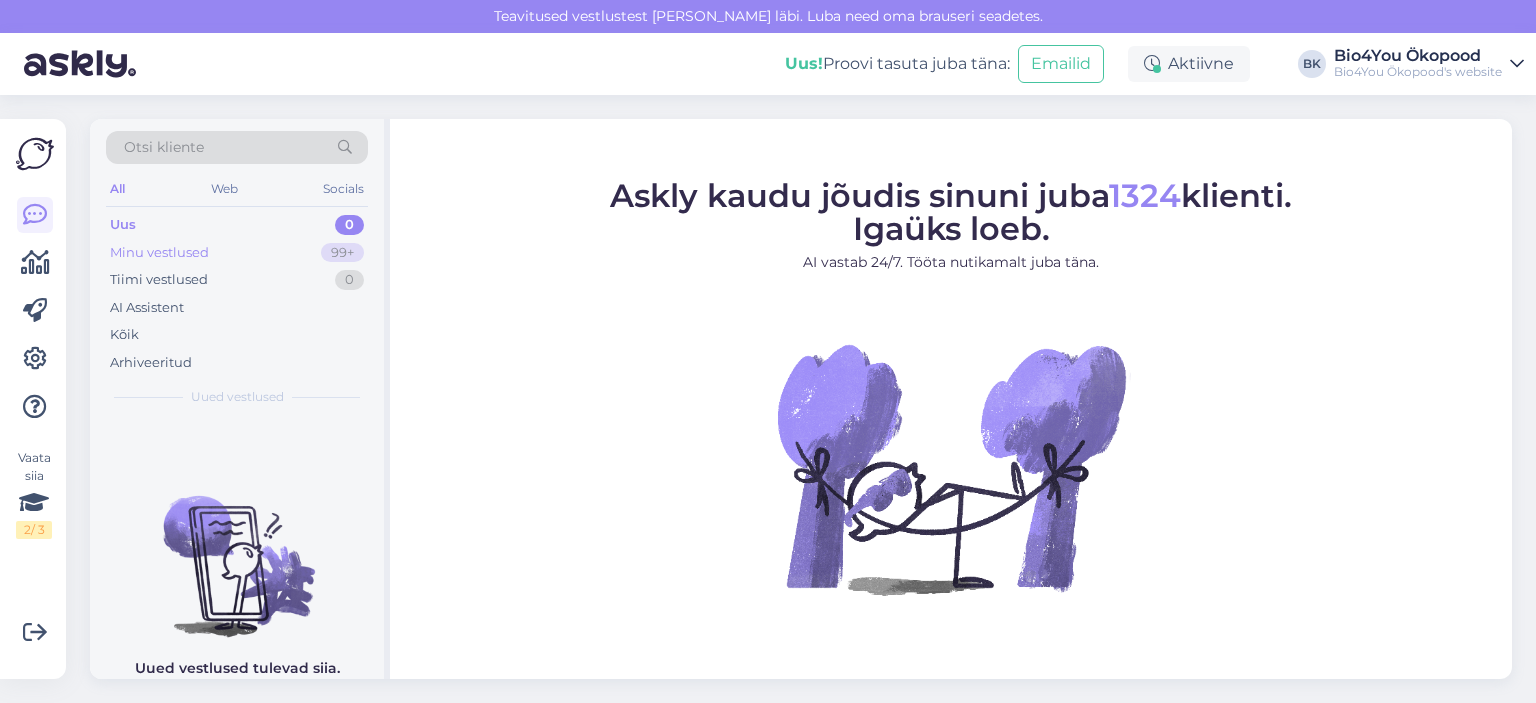 click on "Minu vestlused" at bounding box center (159, 253) 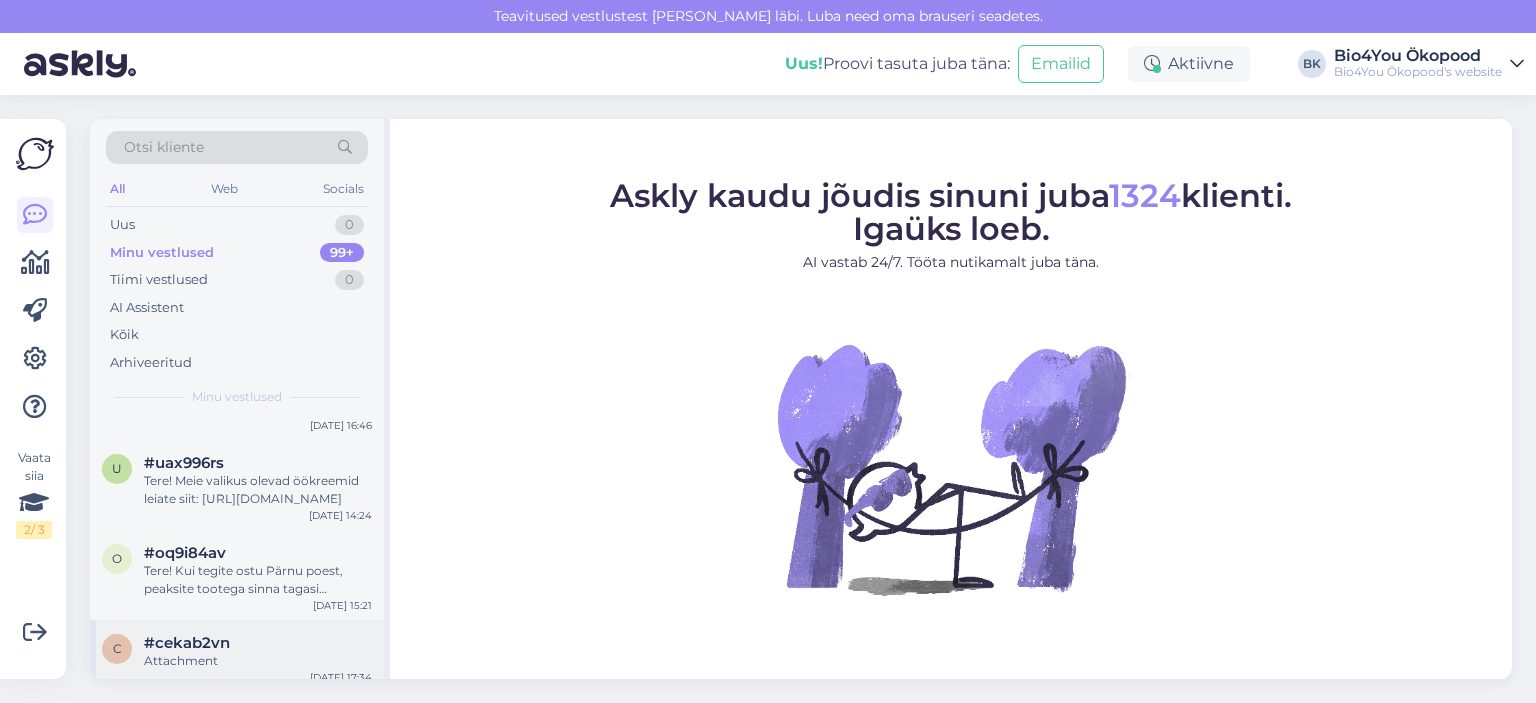 scroll, scrollTop: 9700, scrollLeft: 0, axis: vertical 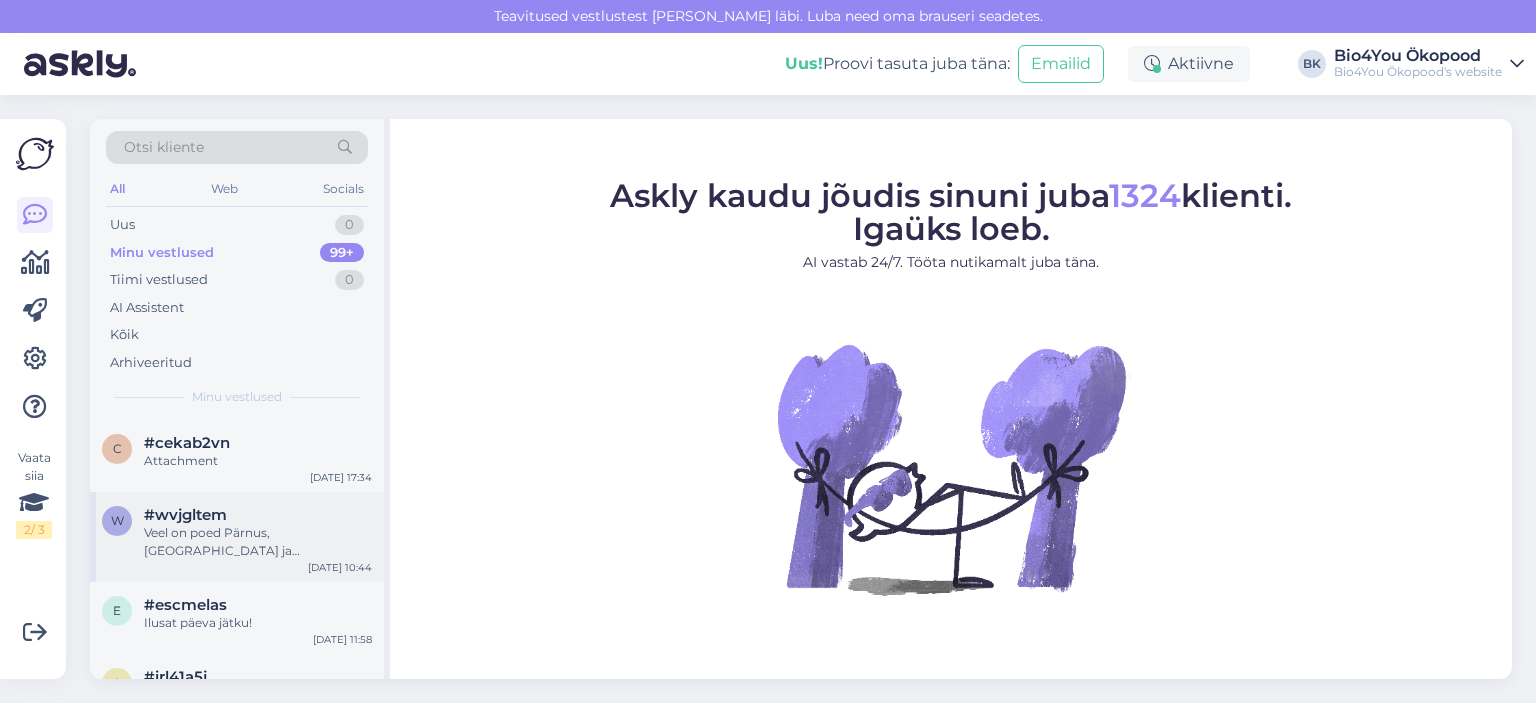 click on "Veel on poed Pärnus, [GEOGRAPHIC_DATA] ja [GEOGRAPHIC_DATA]." at bounding box center (258, 542) 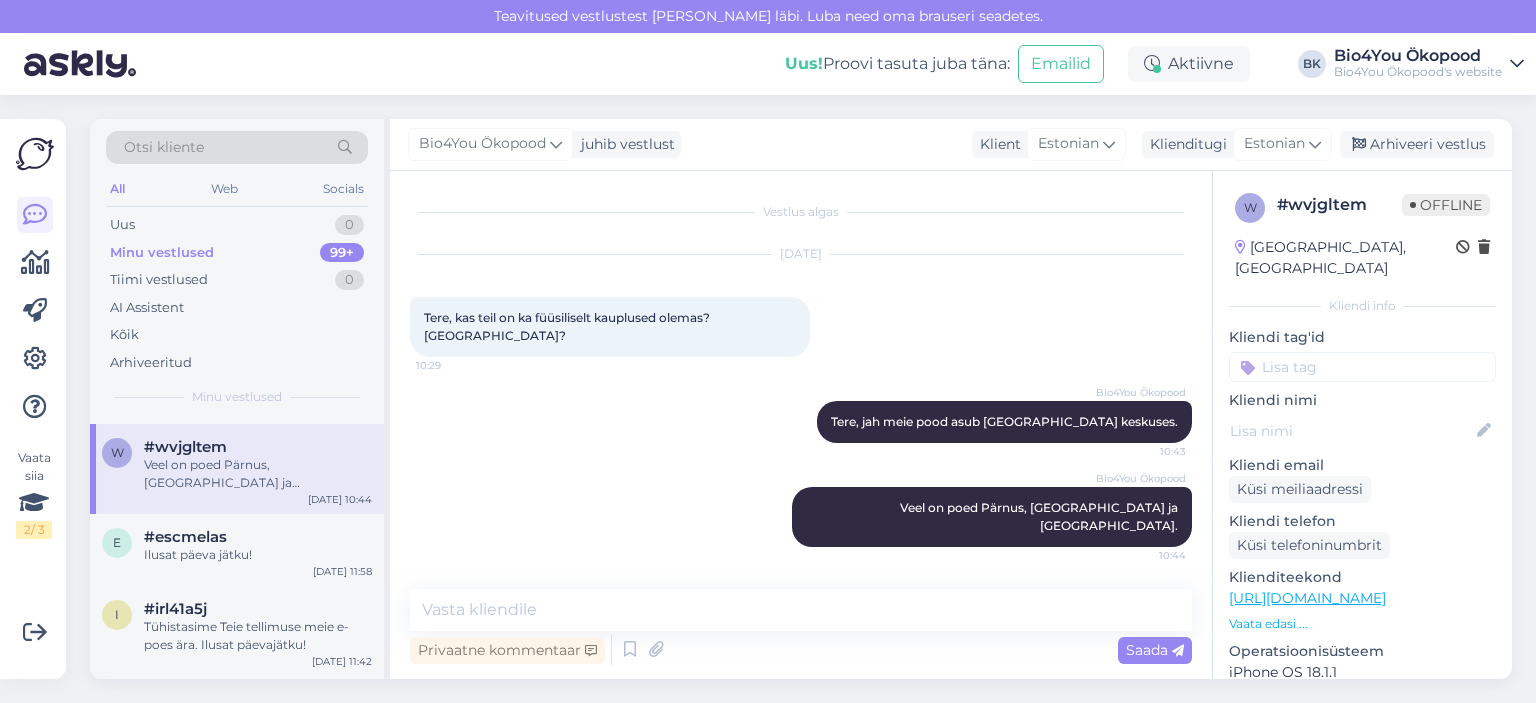 scroll, scrollTop: 9800, scrollLeft: 0, axis: vertical 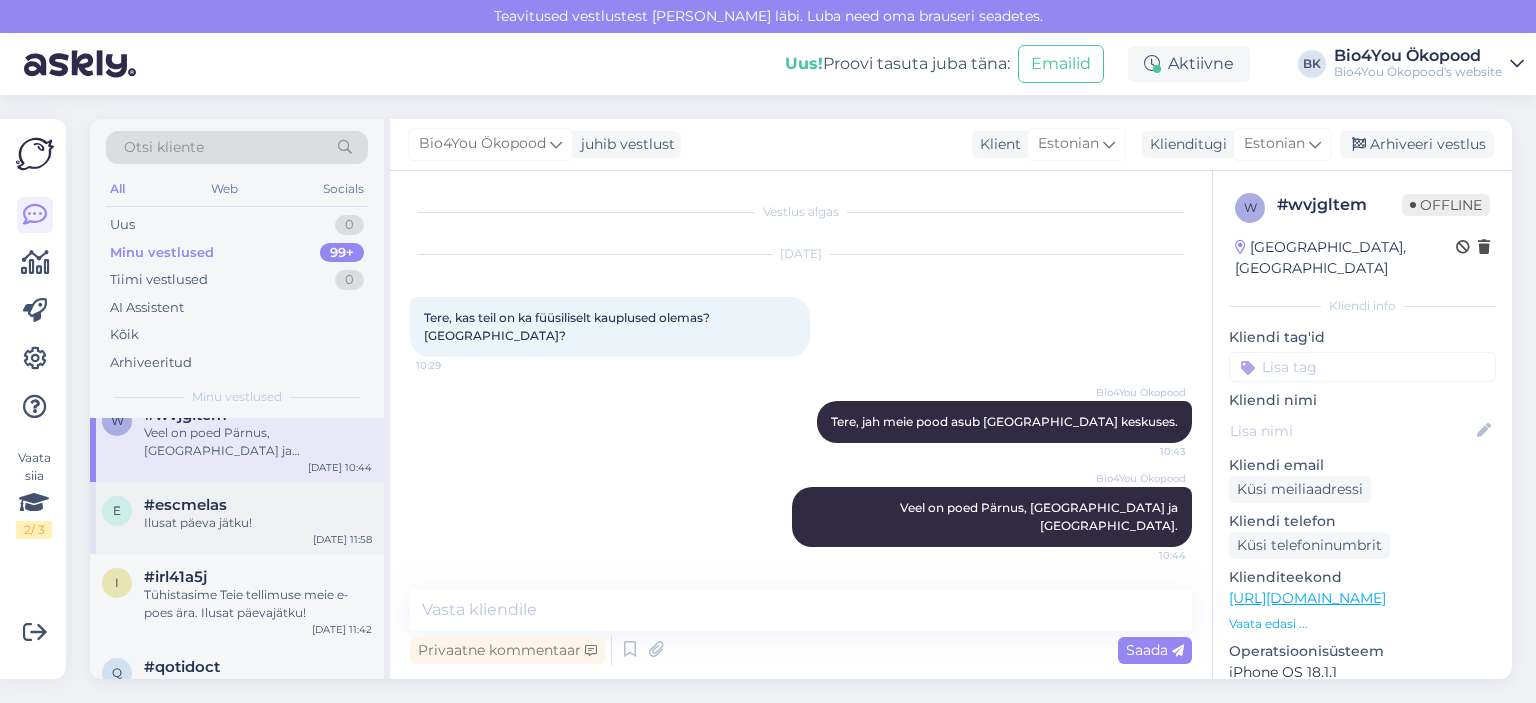 click on "Ilusat päeva jätku!" at bounding box center [258, 523] 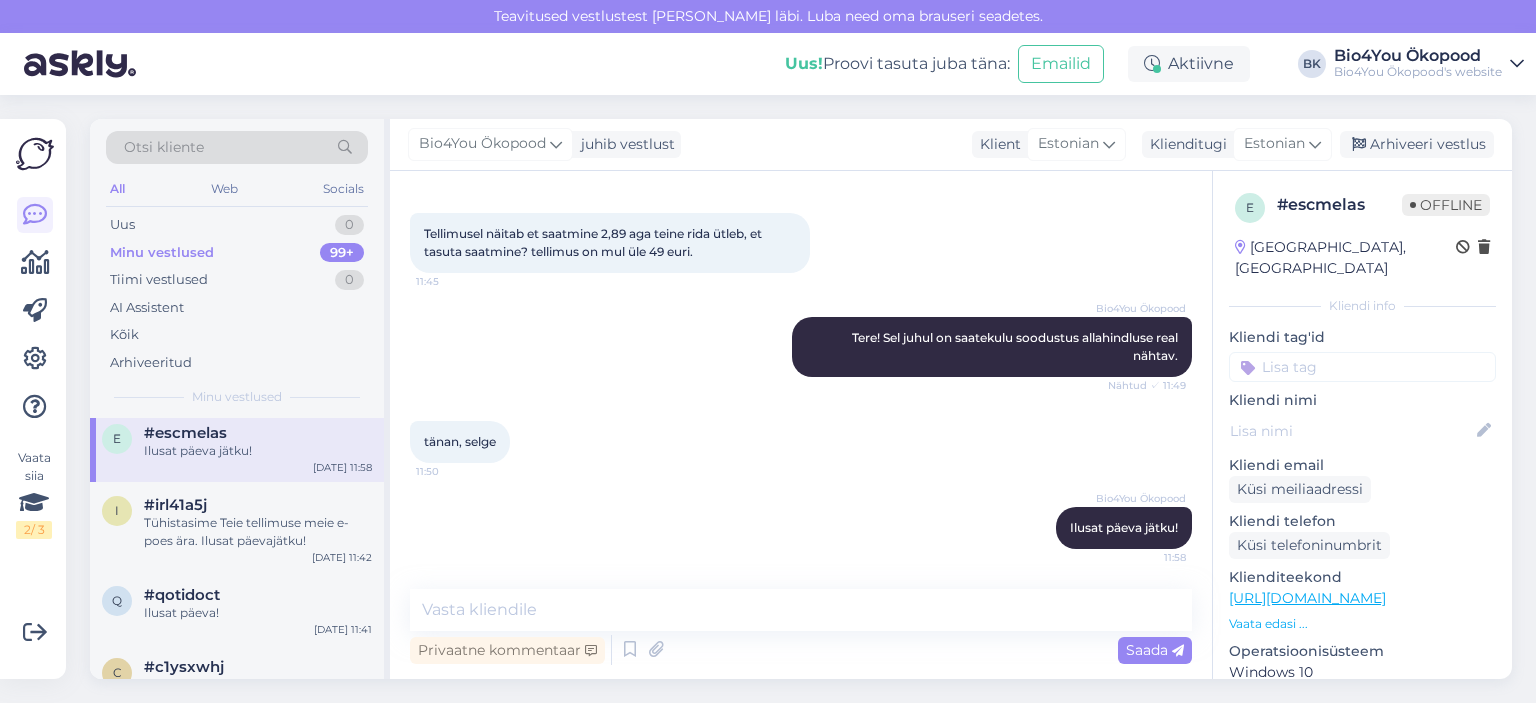 scroll, scrollTop: 9900, scrollLeft: 0, axis: vertical 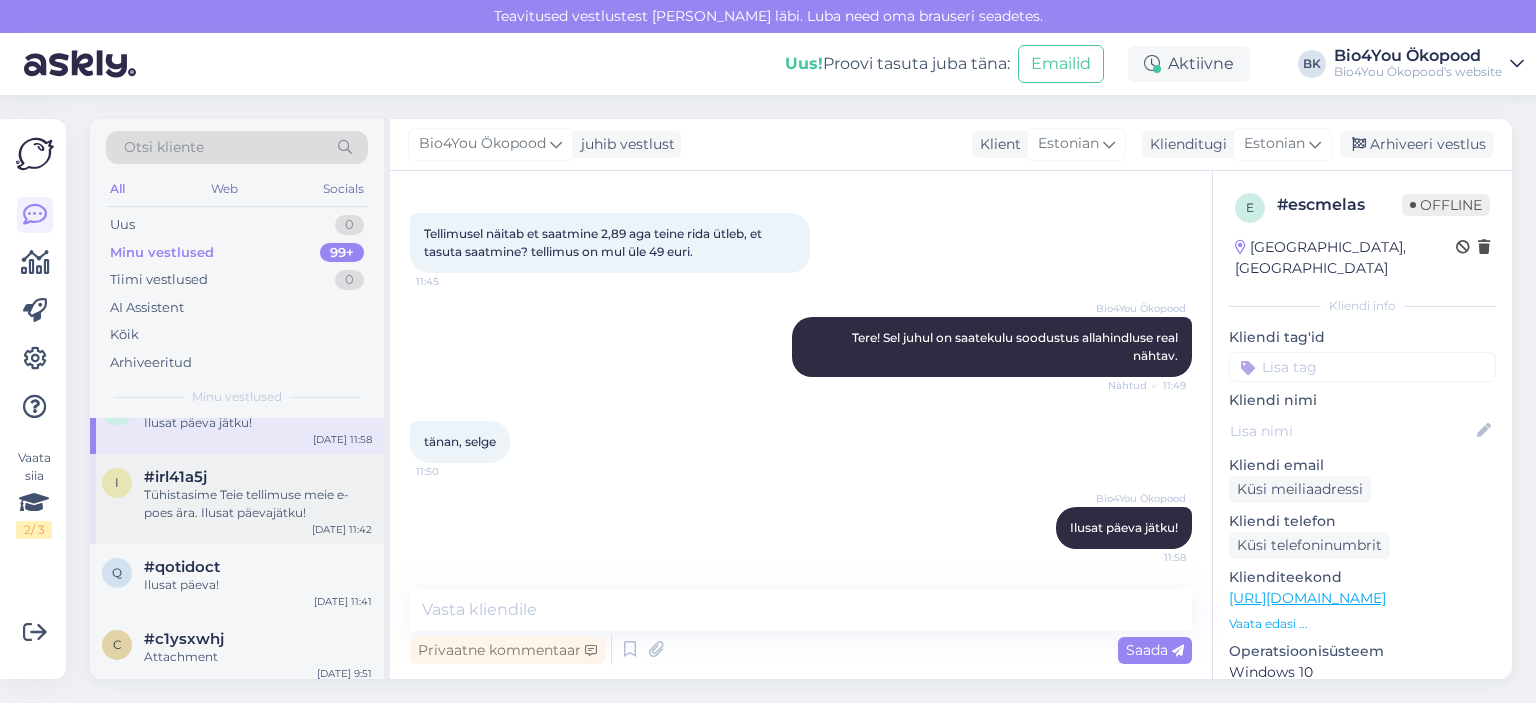 click on "Tühistasime Teie tellimuse meie e-poes ära. Ilusat päevajätku!" at bounding box center (258, 504) 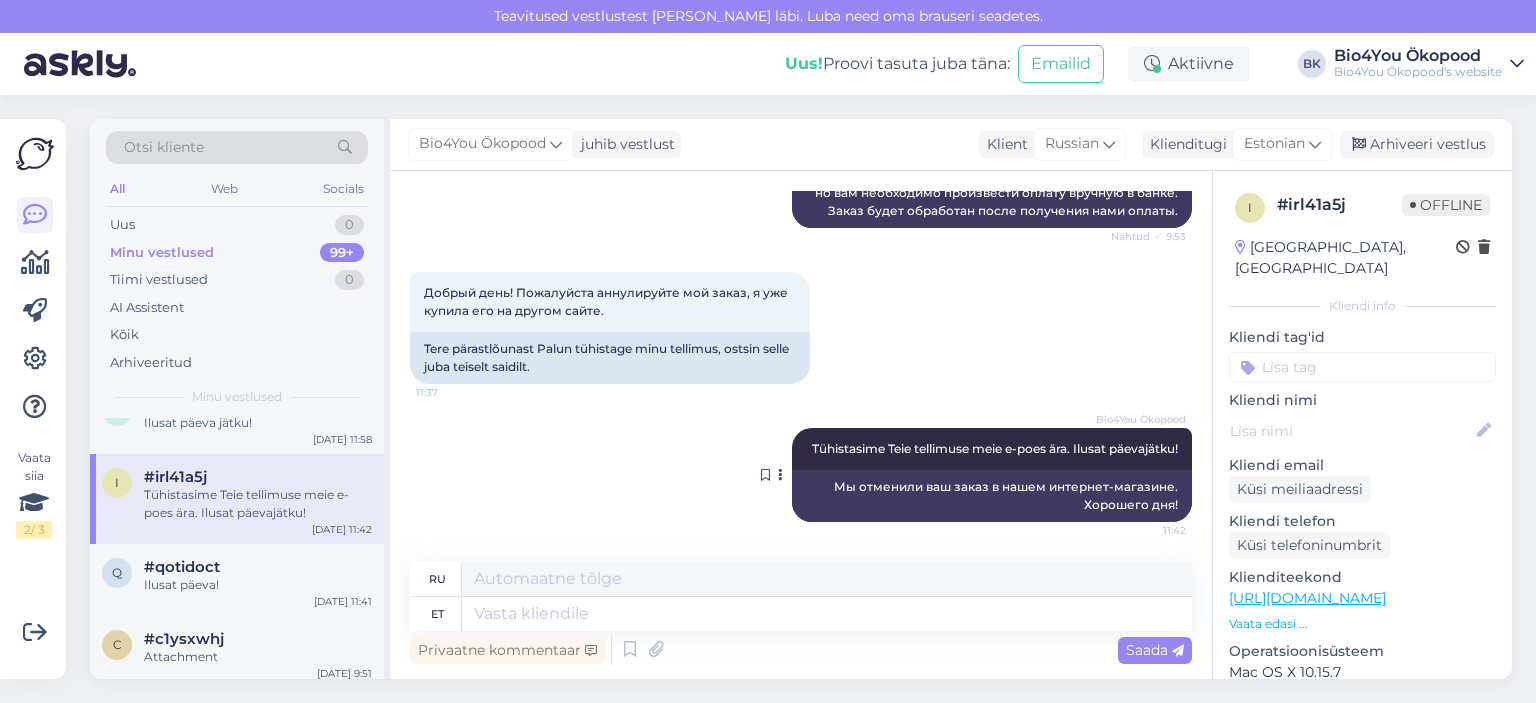 scroll, scrollTop: 522, scrollLeft: 0, axis: vertical 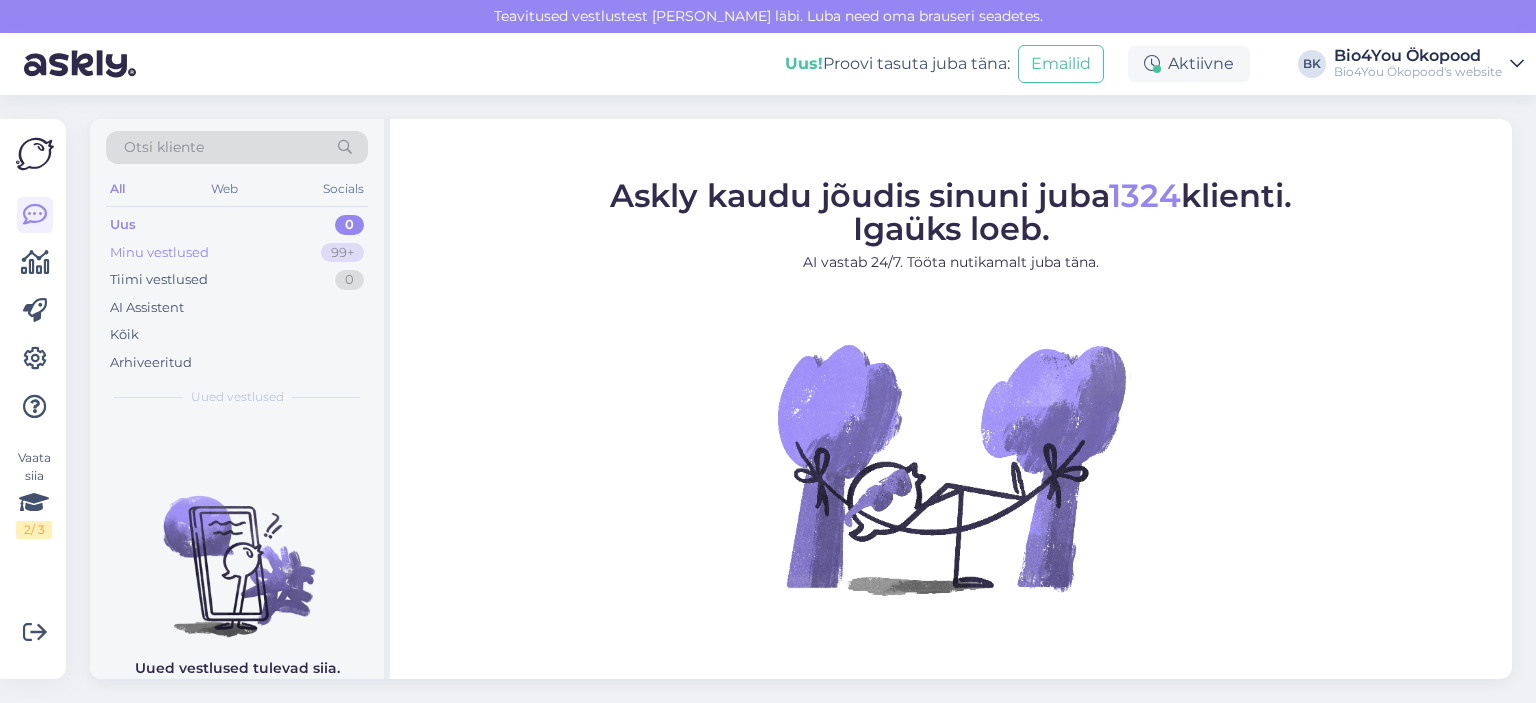 click on "Minu vestlused" at bounding box center (159, 253) 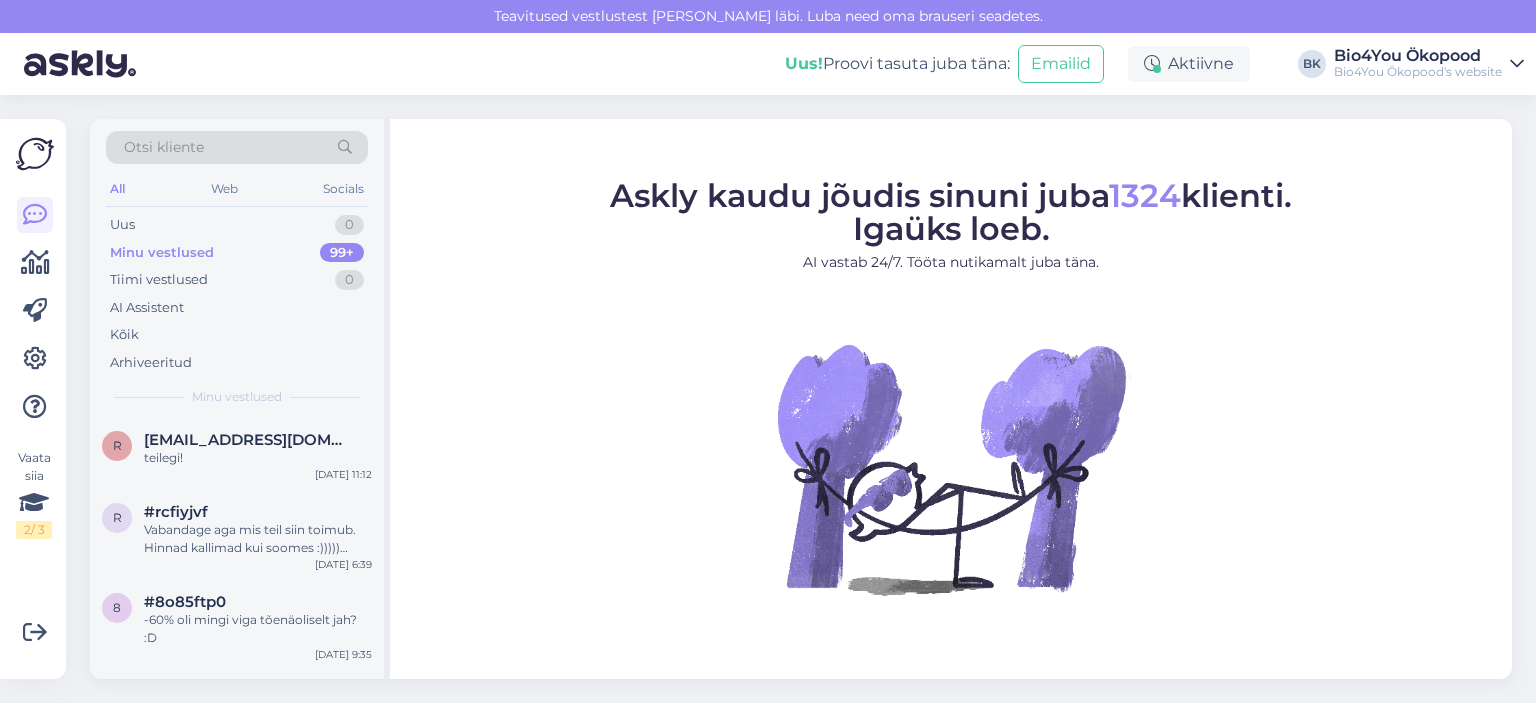 scroll, scrollTop: 8300, scrollLeft: 0, axis: vertical 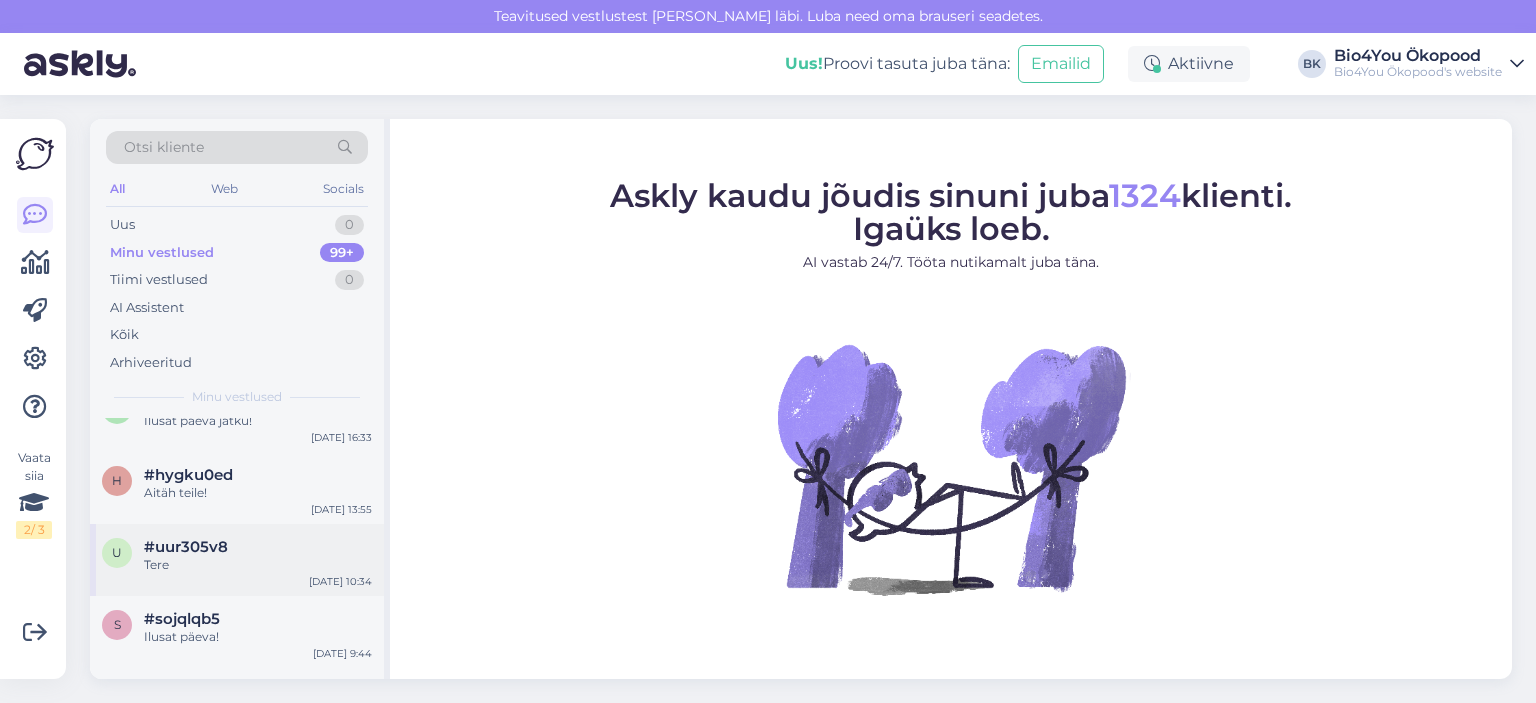 click on "Tere" at bounding box center [258, 565] 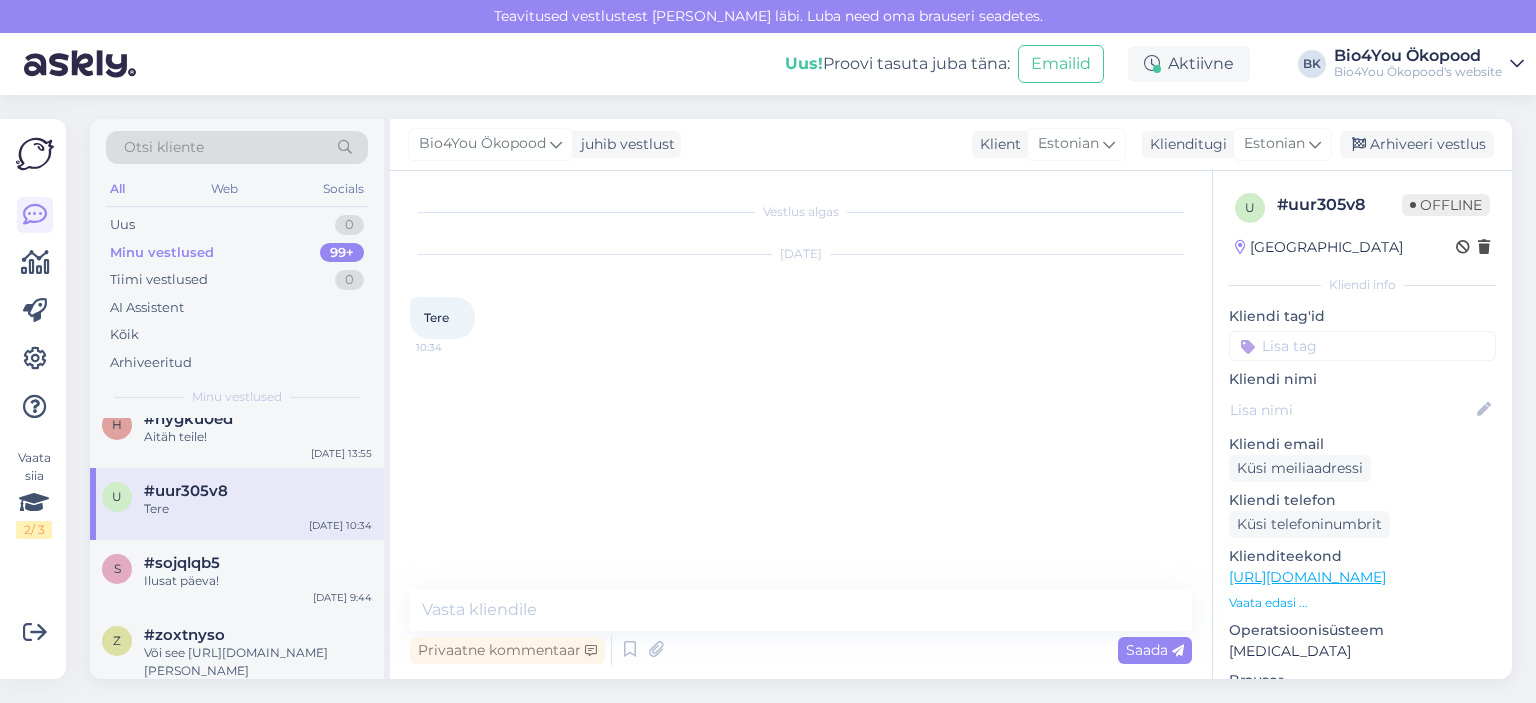 scroll, scrollTop: 8400, scrollLeft: 0, axis: vertical 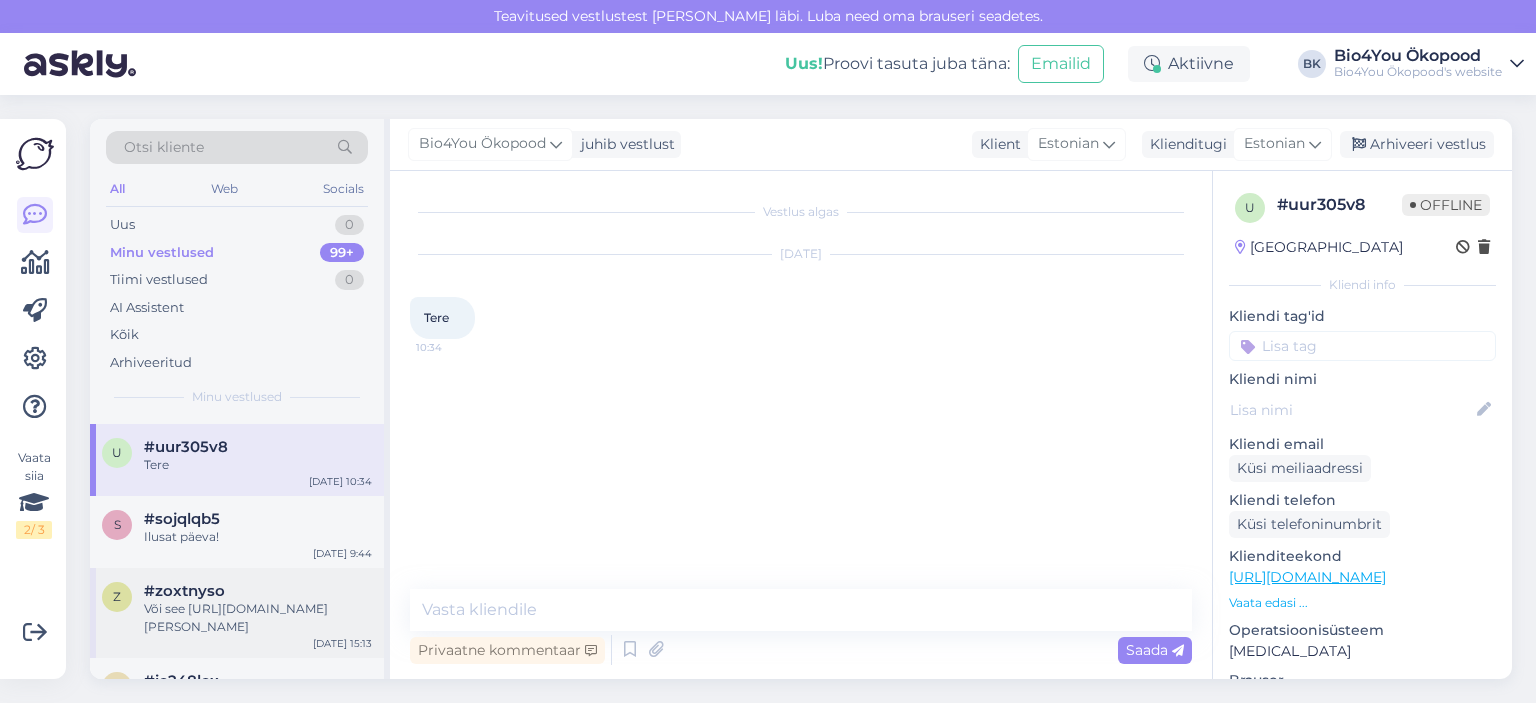 click on "Või see [URL][DOMAIN_NAME][PERSON_NAME]" at bounding box center [258, 618] 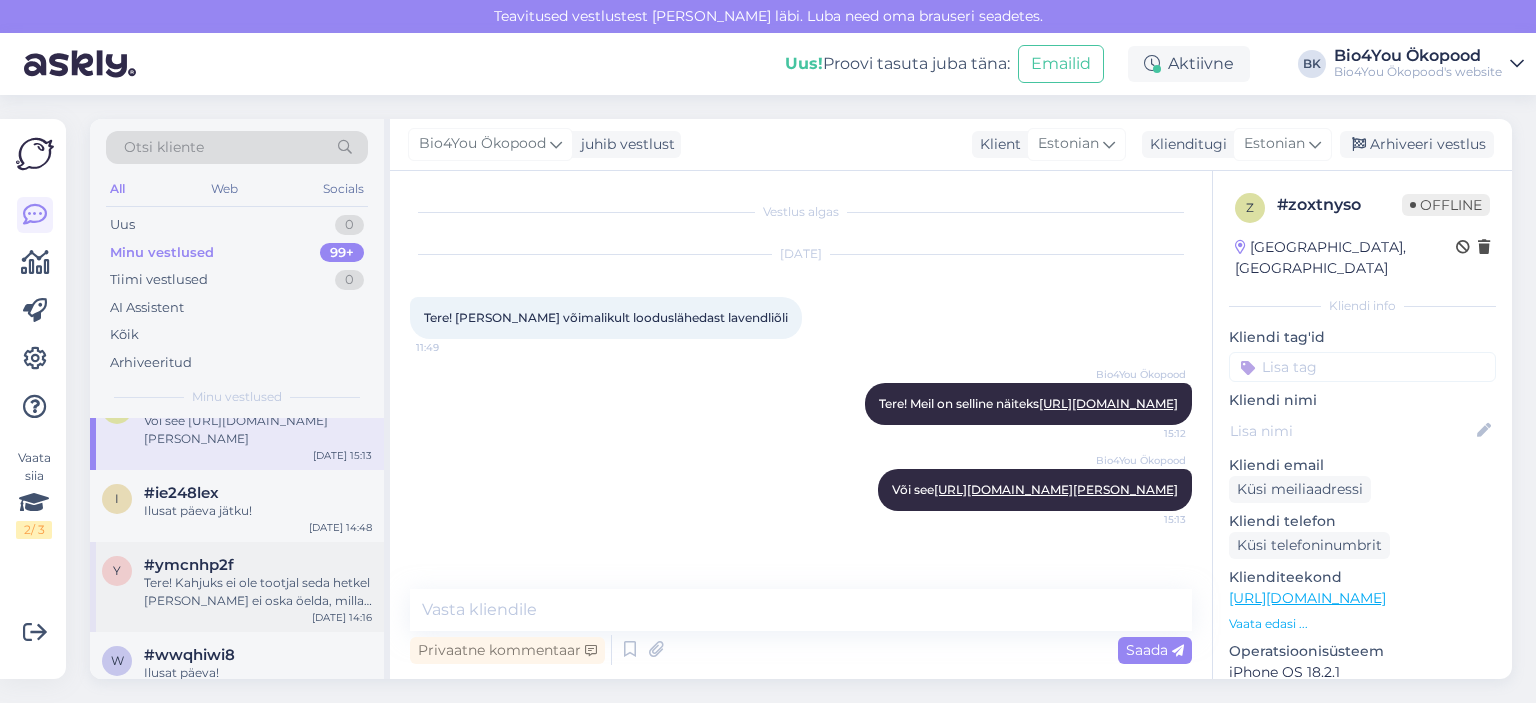scroll, scrollTop: 8600, scrollLeft: 0, axis: vertical 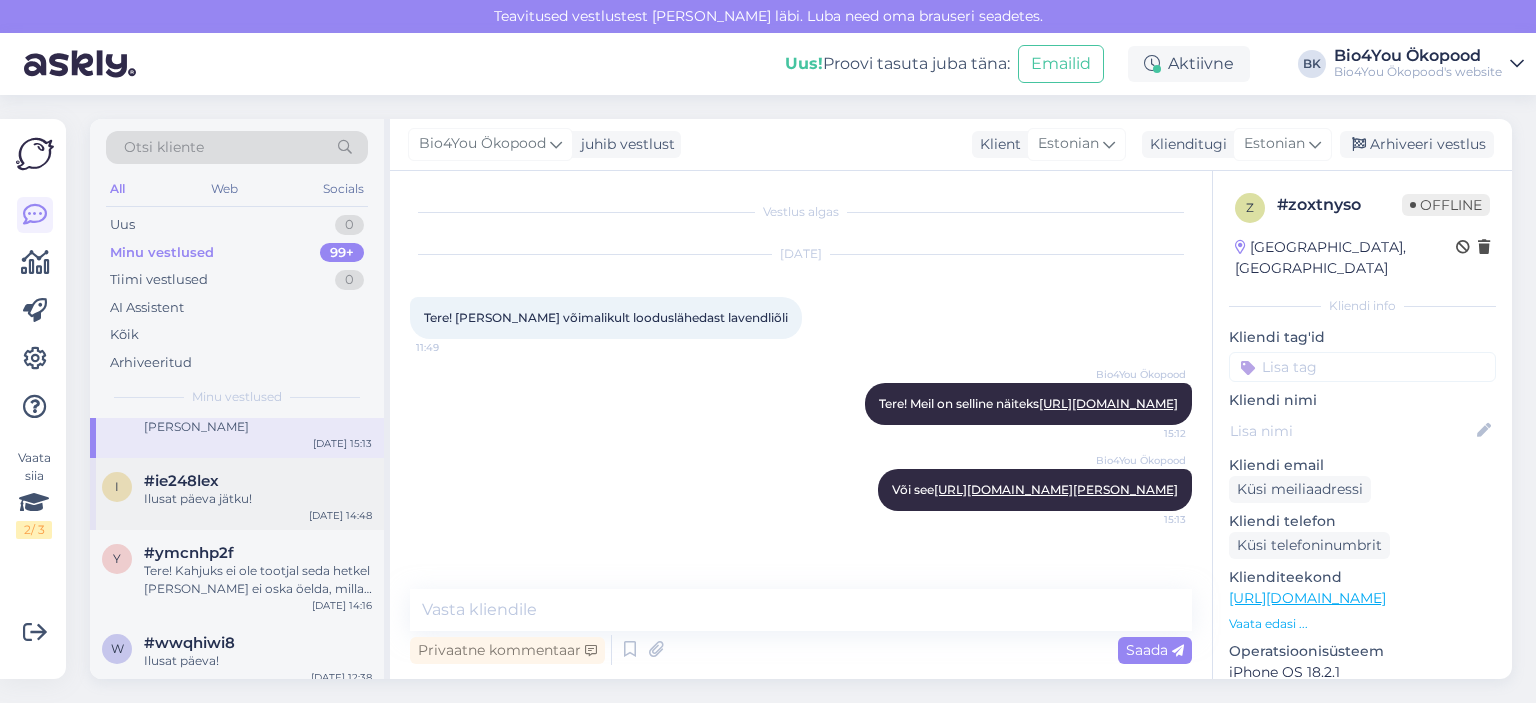 click on "#ie248lex" at bounding box center (258, 481) 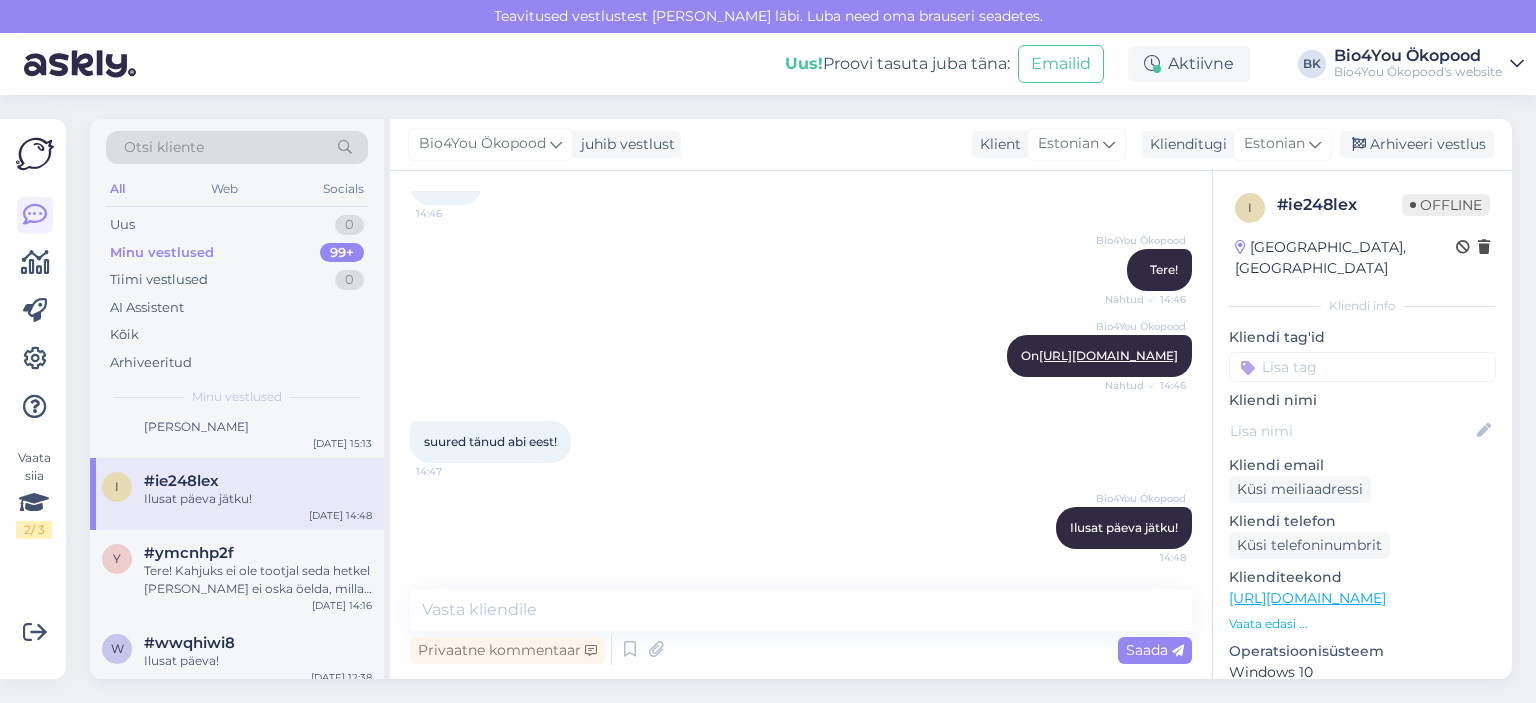 scroll, scrollTop: 237, scrollLeft: 0, axis: vertical 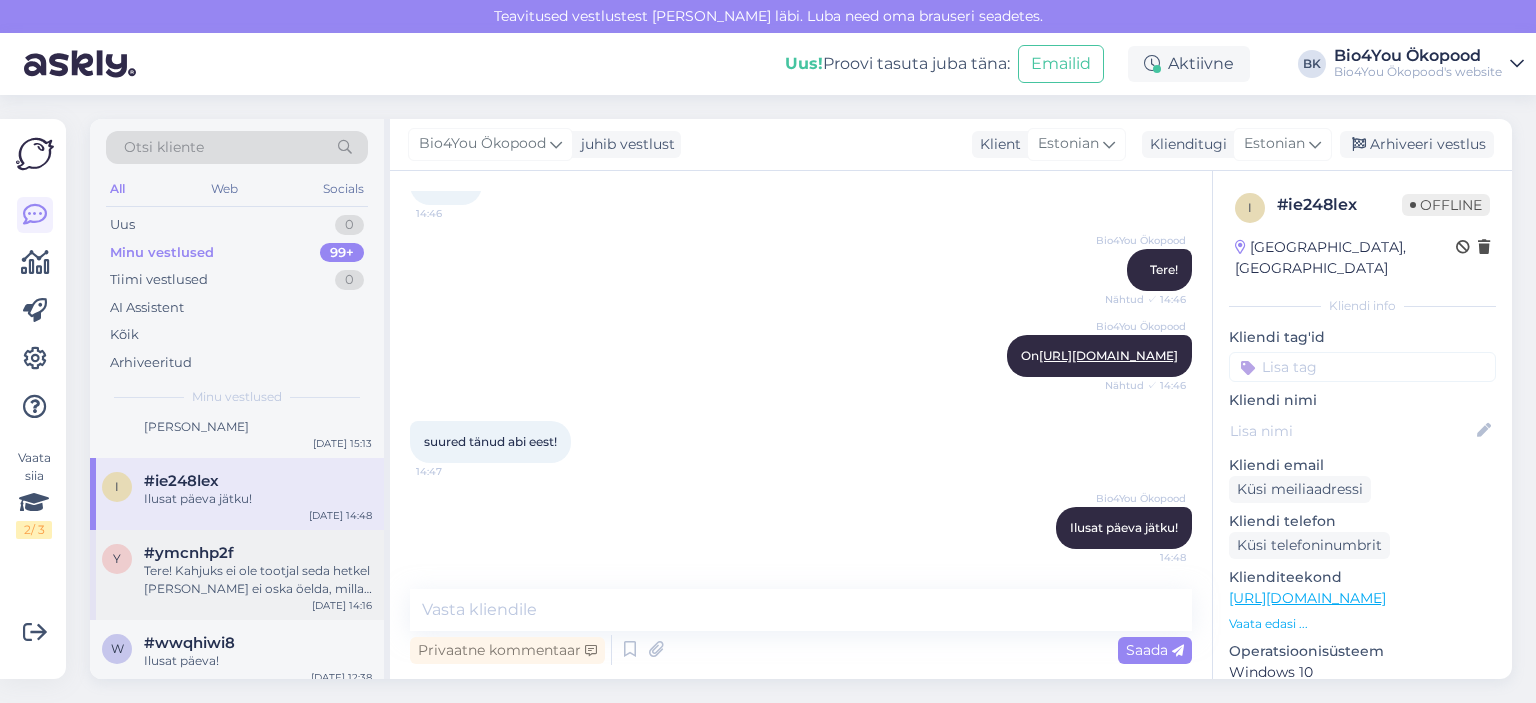 click on "Tere! Kahjuks ei ole tootjal seda hetkel [PERSON_NAME] ei oska öelda, millal see uuesti saadaval on." at bounding box center (258, 580) 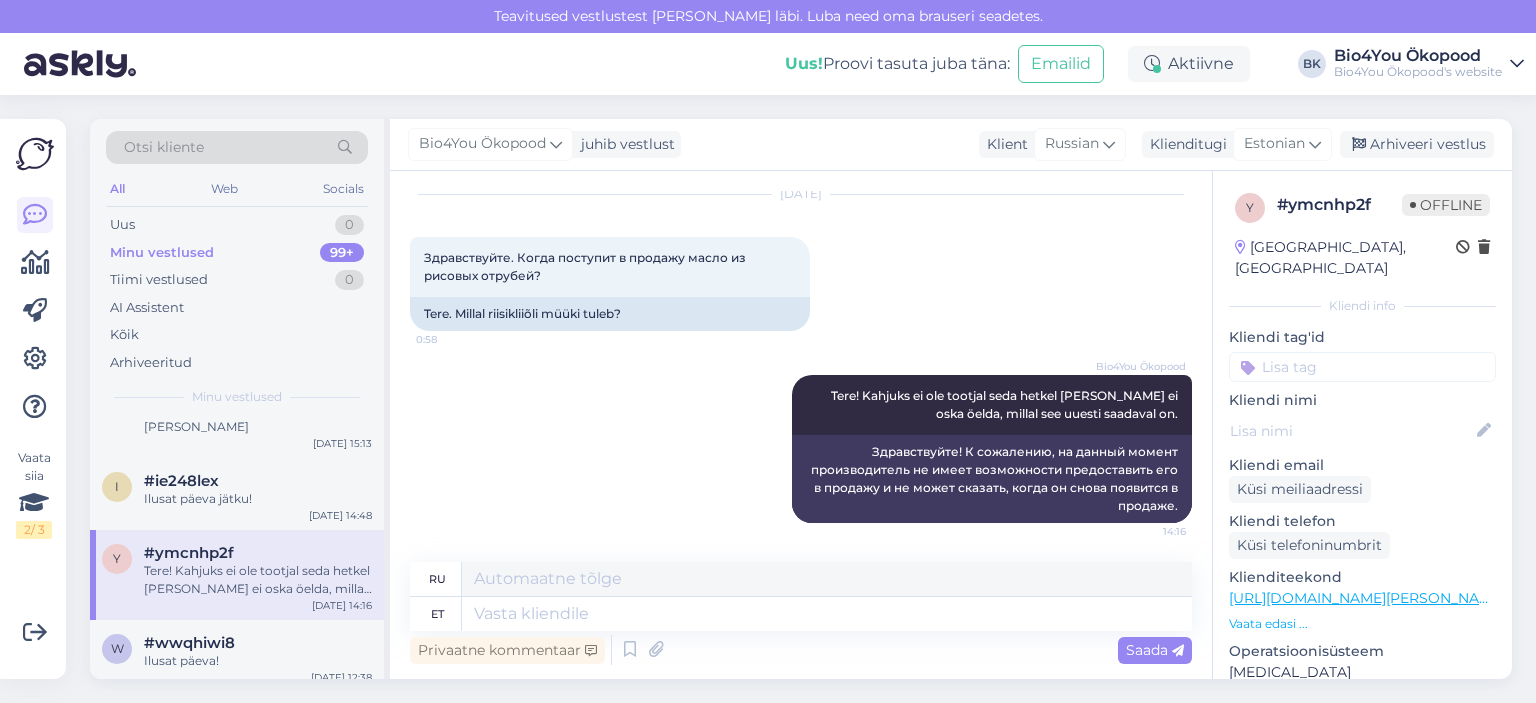 scroll, scrollTop: 60, scrollLeft: 0, axis: vertical 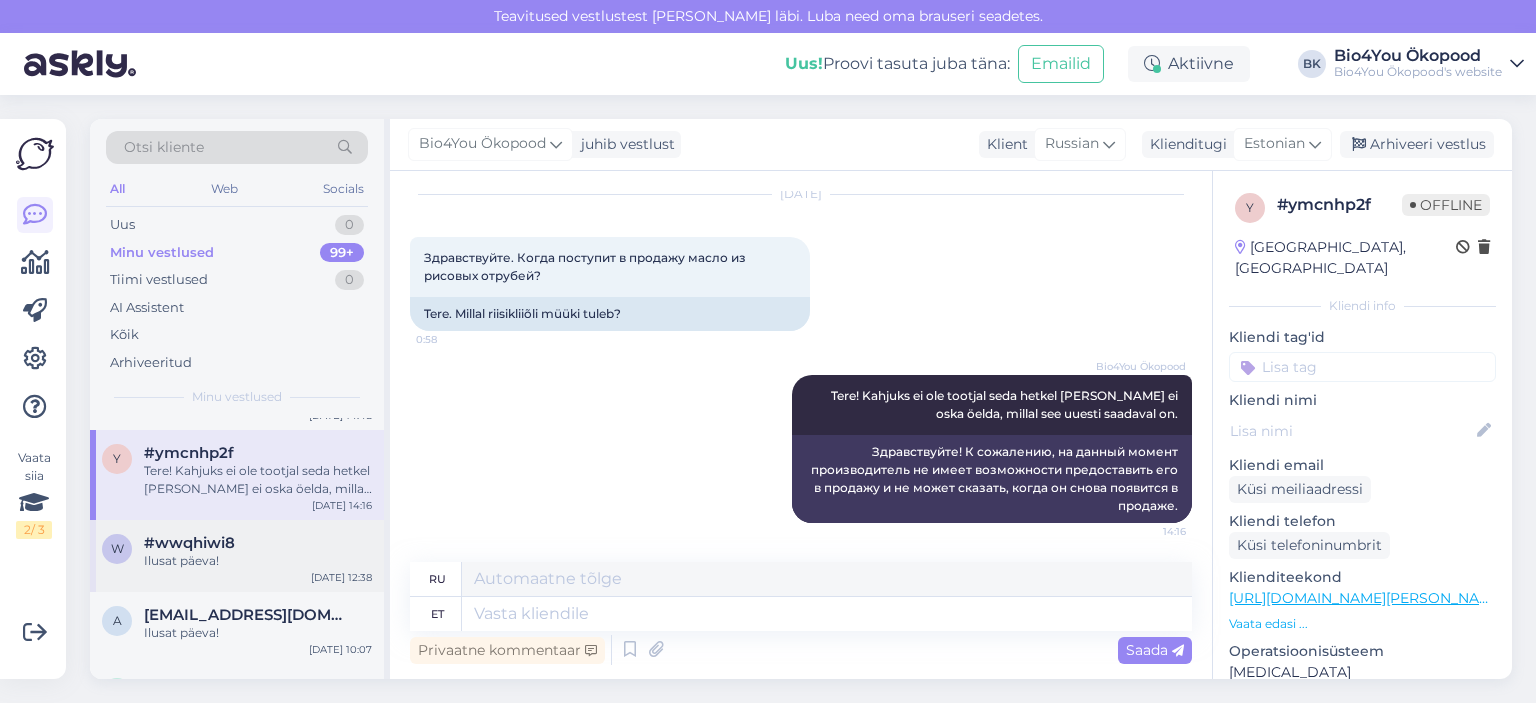 click on "Ilusat päeva!" at bounding box center [258, 561] 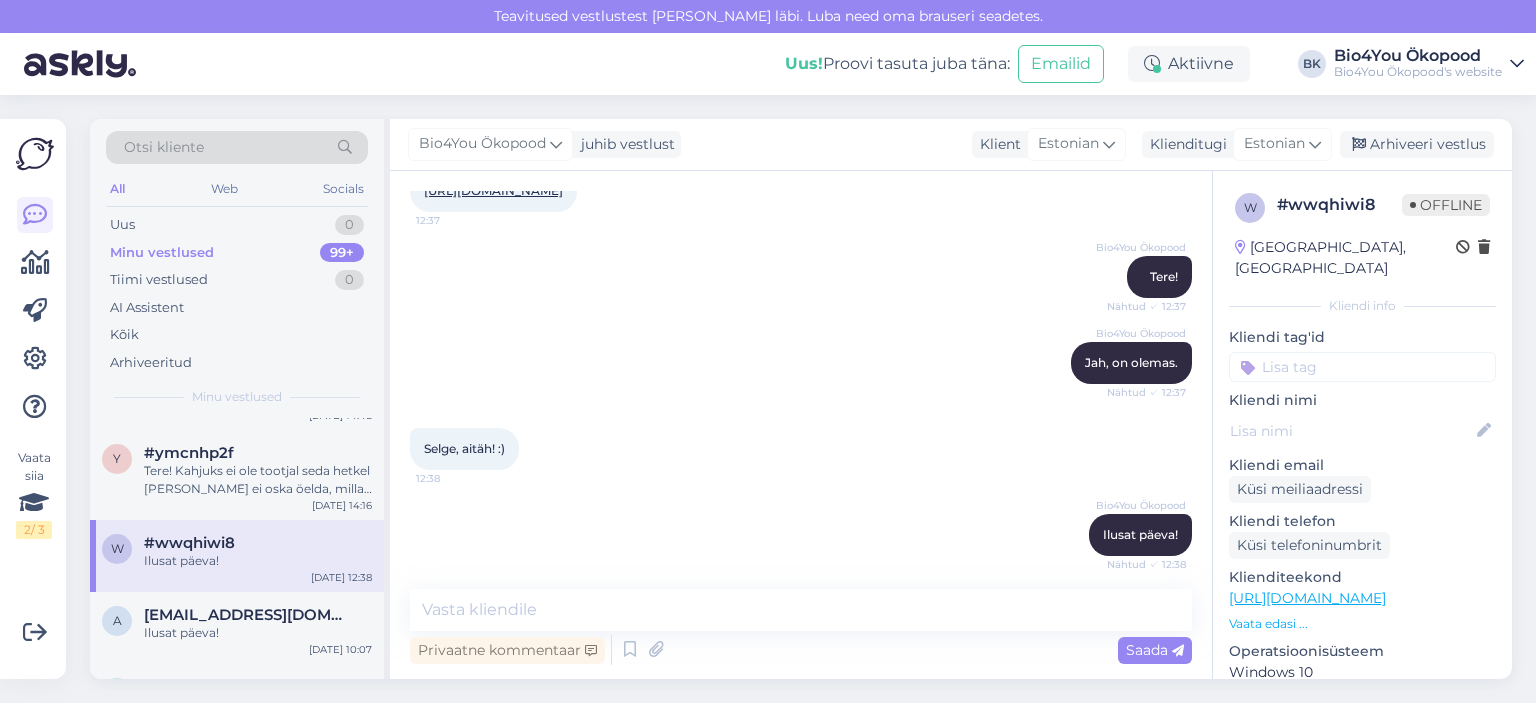 scroll, scrollTop: 256, scrollLeft: 0, axis: vertical 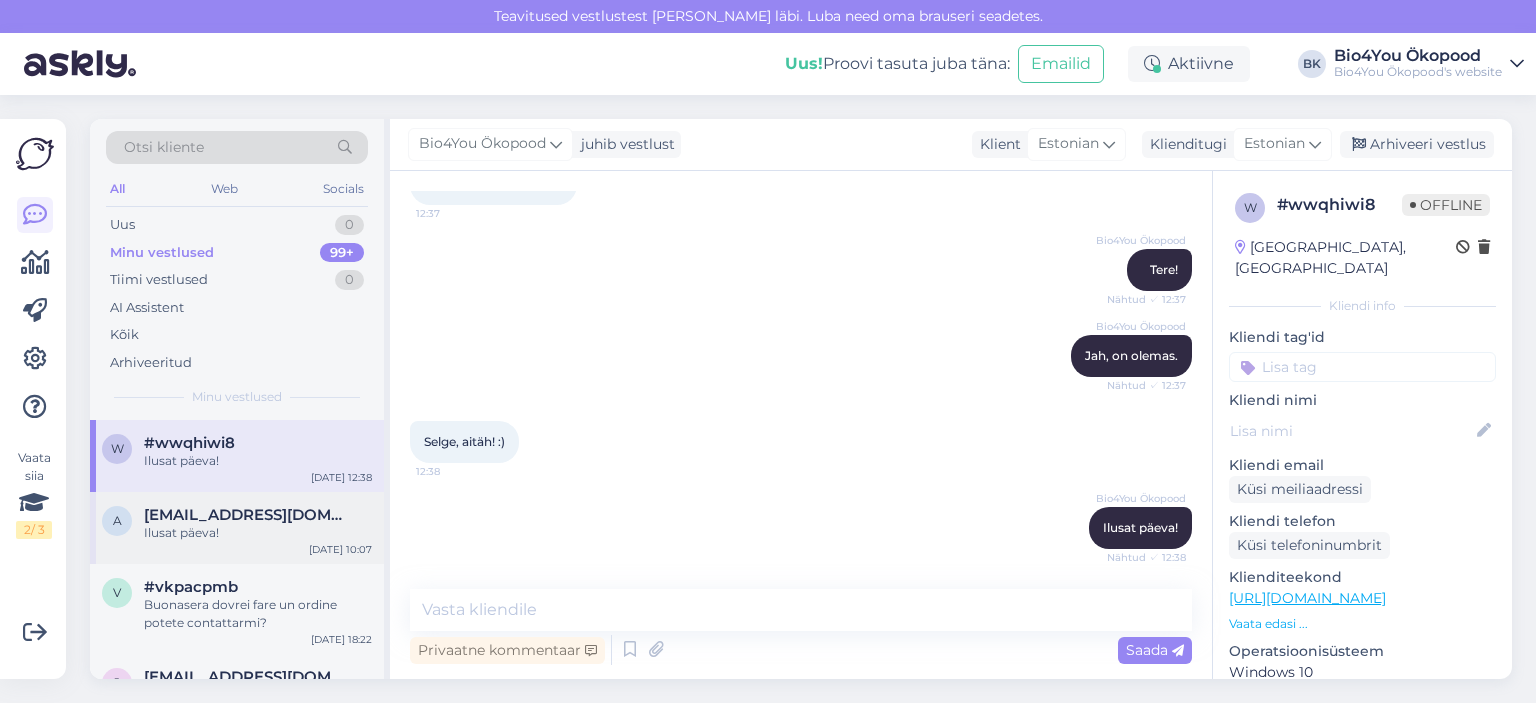 click on "Ilusat päeva!" at bounding box center (258, 533) 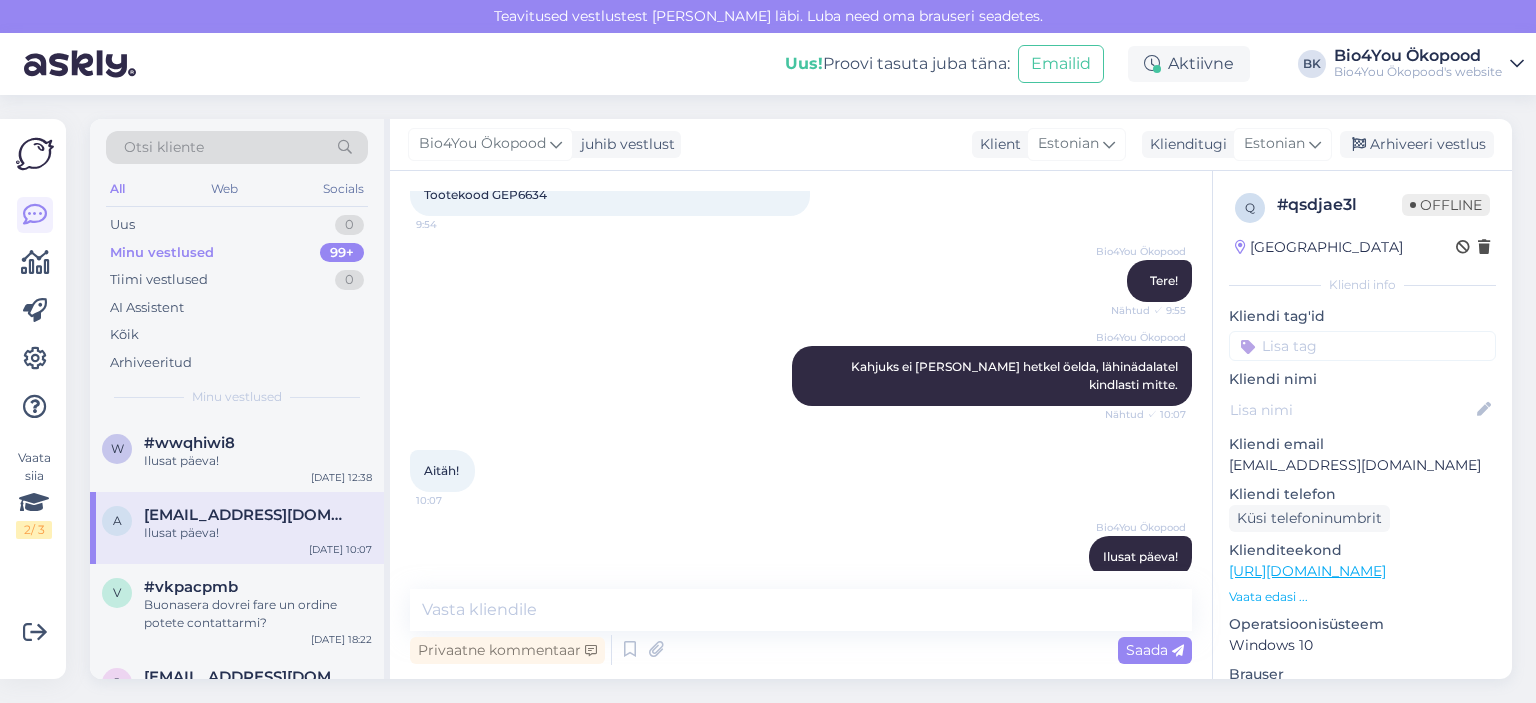 scroll, scrollTop: 732, scrollLeft: 0, axis: vertical 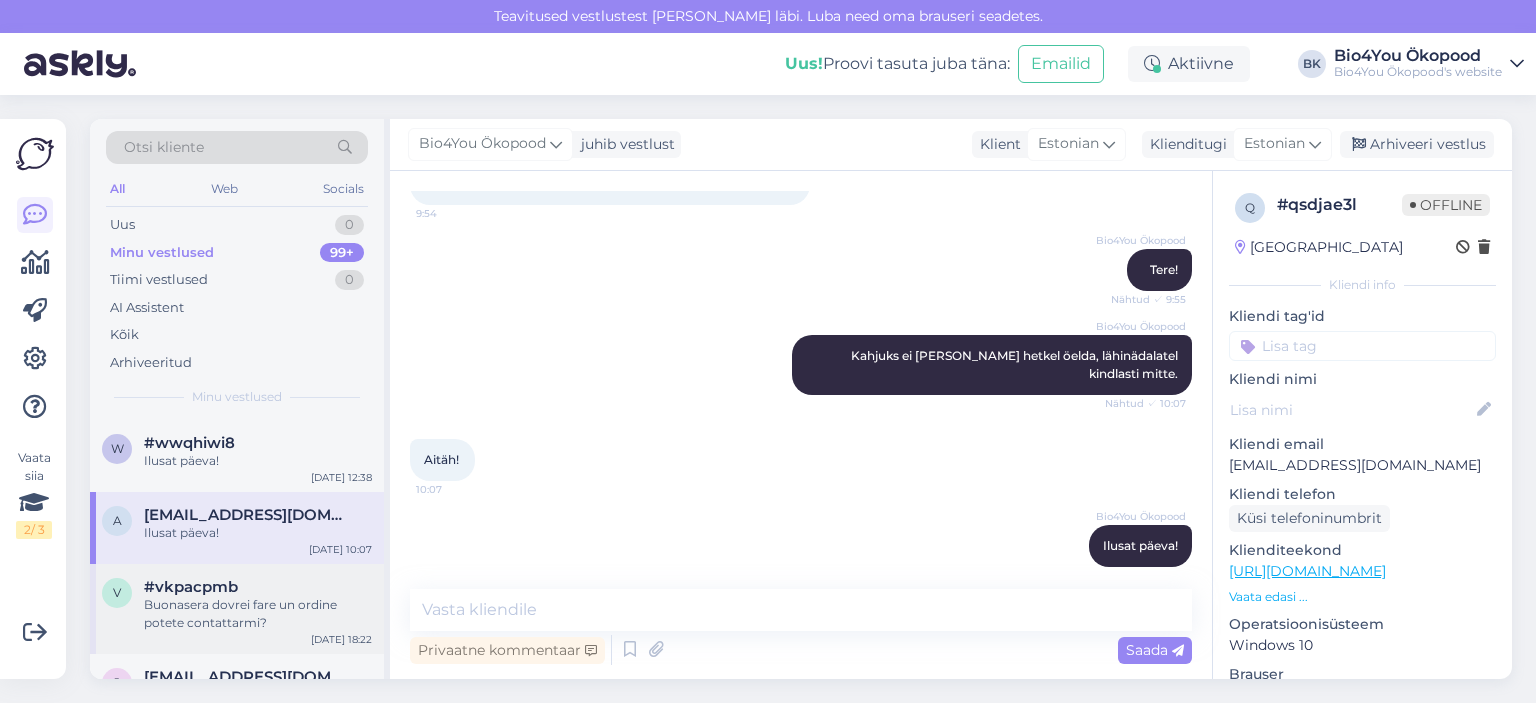 click on "Buonasera dovrei fare un ordine potete contattarmi?" at bounding box center (258, 614) 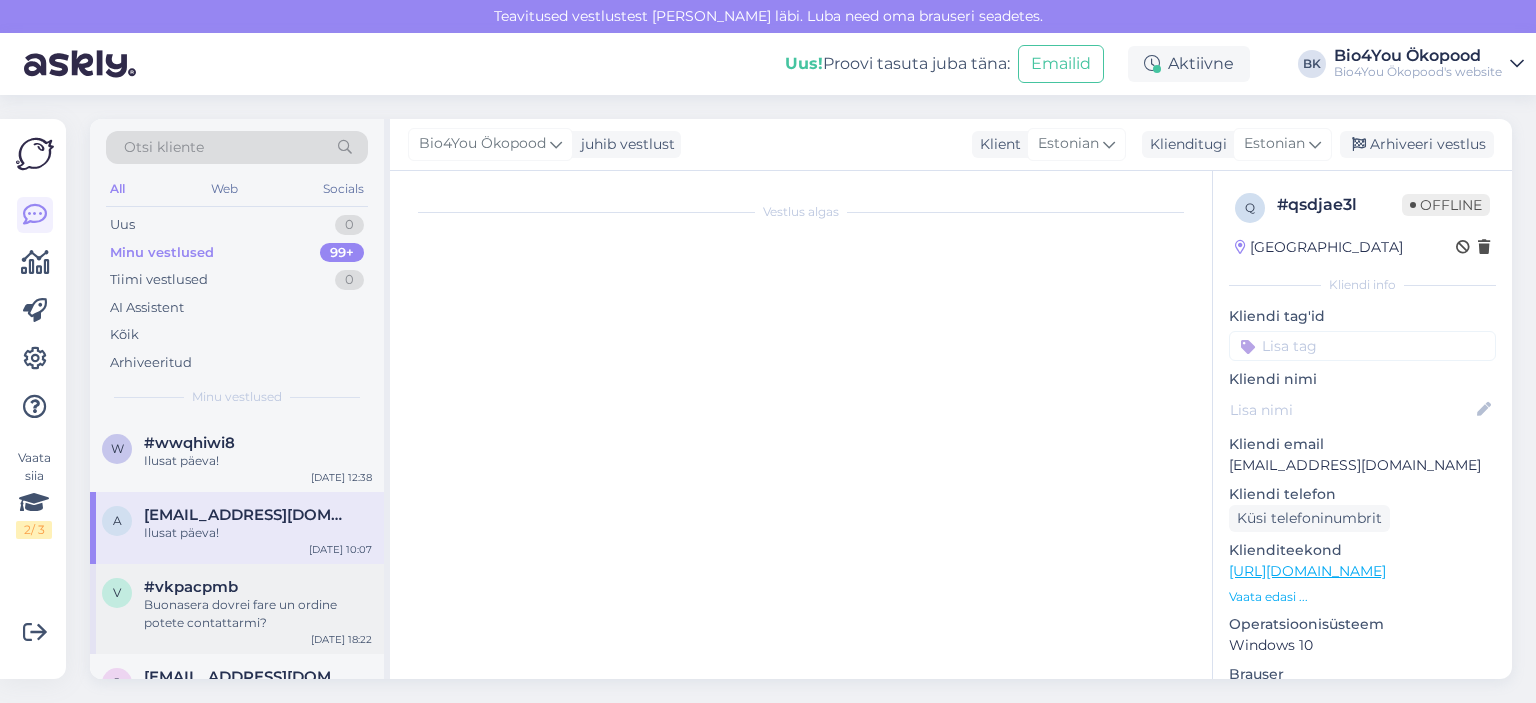 scroll, scrollTop: 0, scrollLeft: 0, axis: both 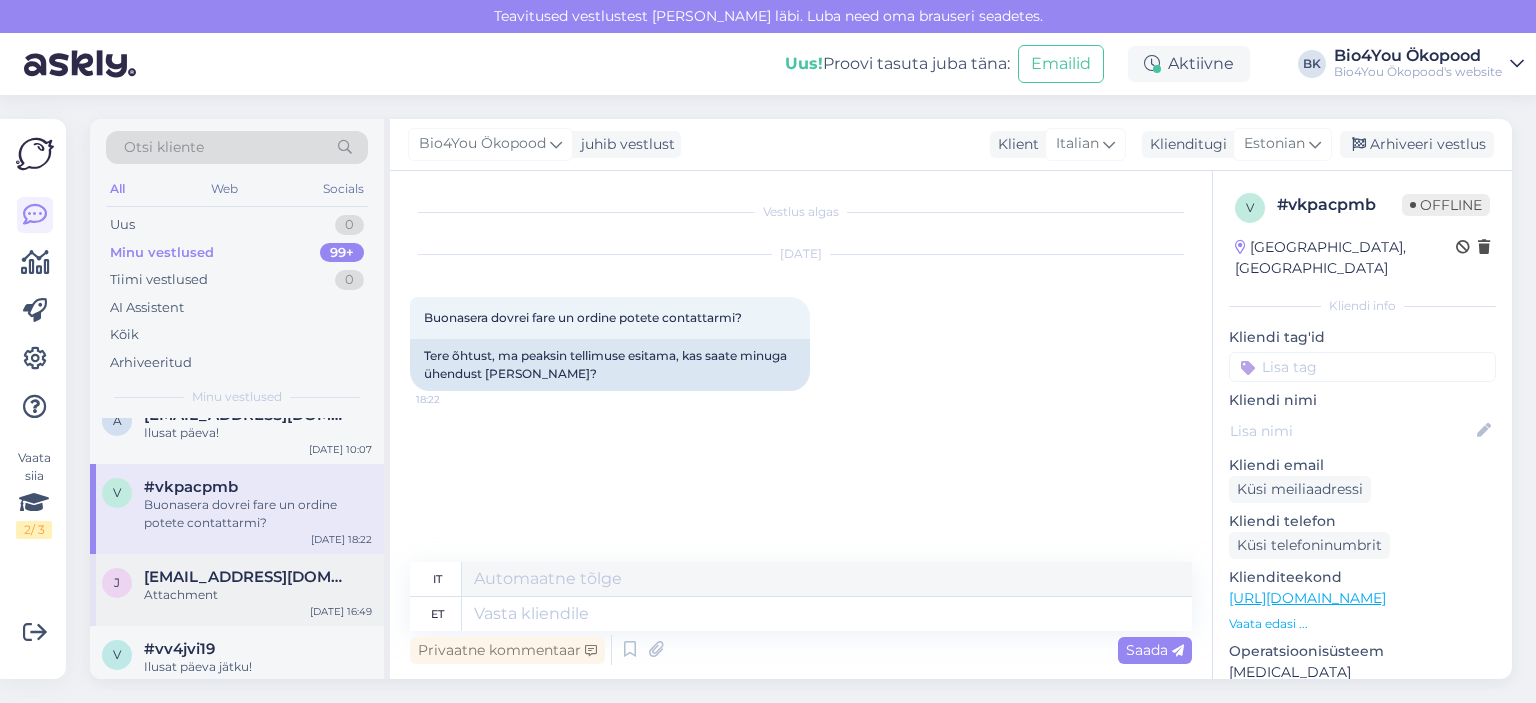 click on "Attachment" at bounding box center [258, 595] 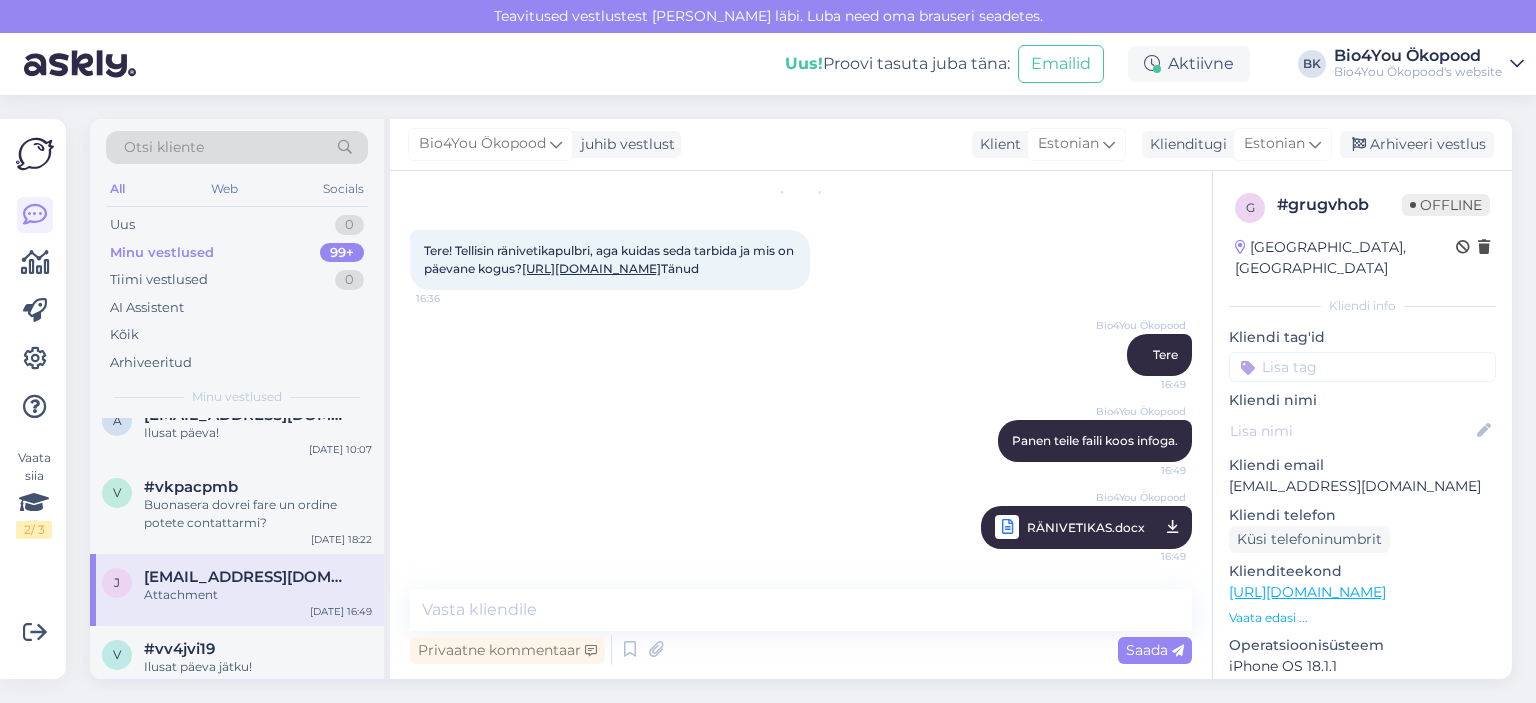 scroll, scrollTop: 120, scrollLeft: 0, axis: vertical 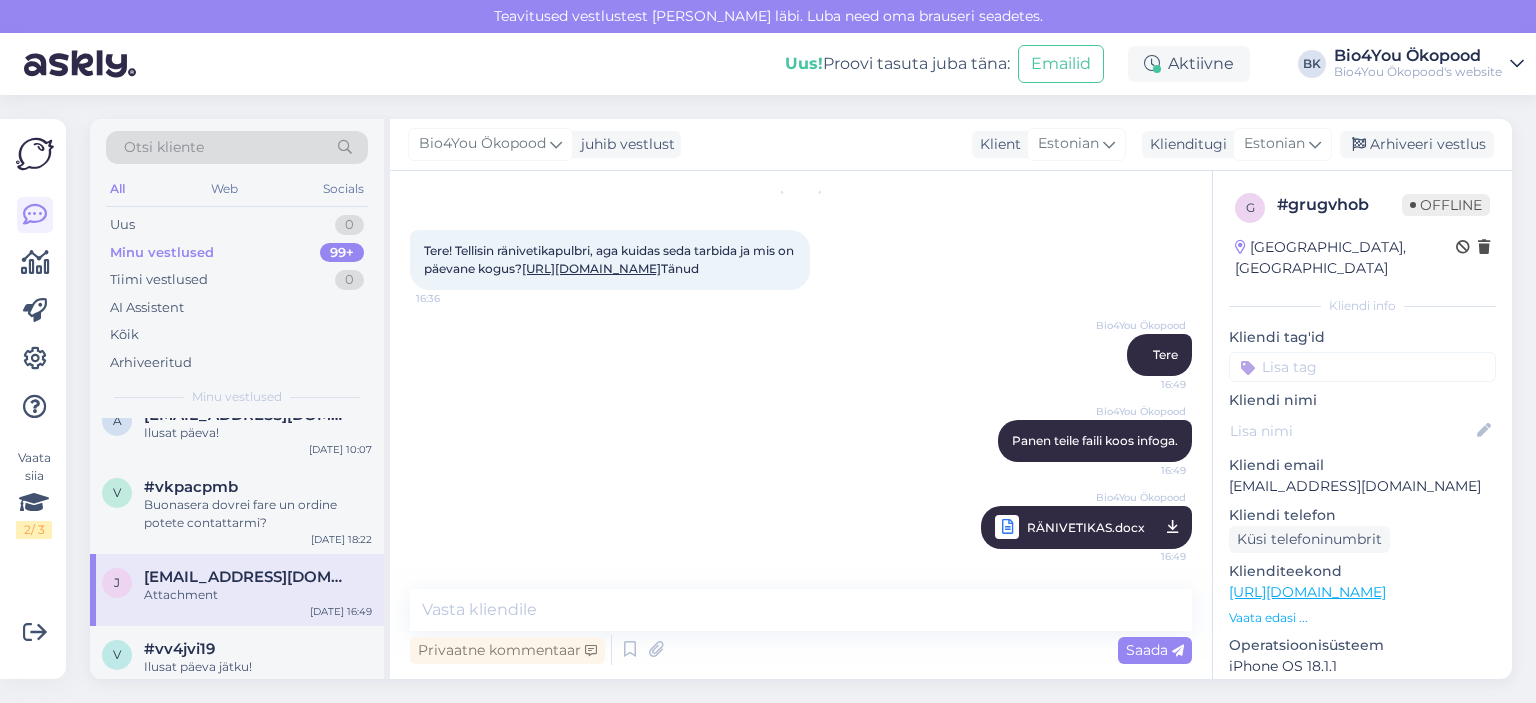 click on "RÄNIVETIKAS.docx" at bounding box center (1086, 527) 